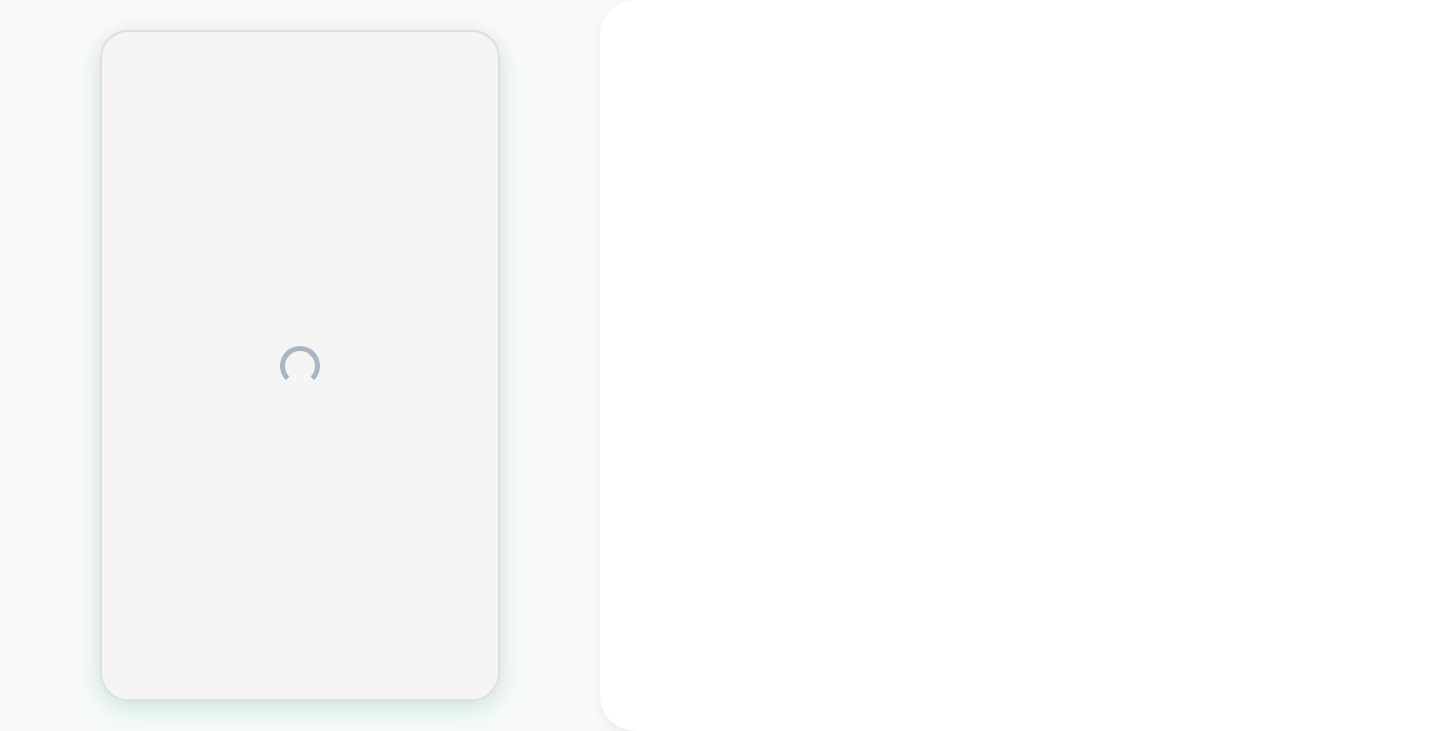 scroll, scrollTop: 0, scrollLeft: 0, axis: both 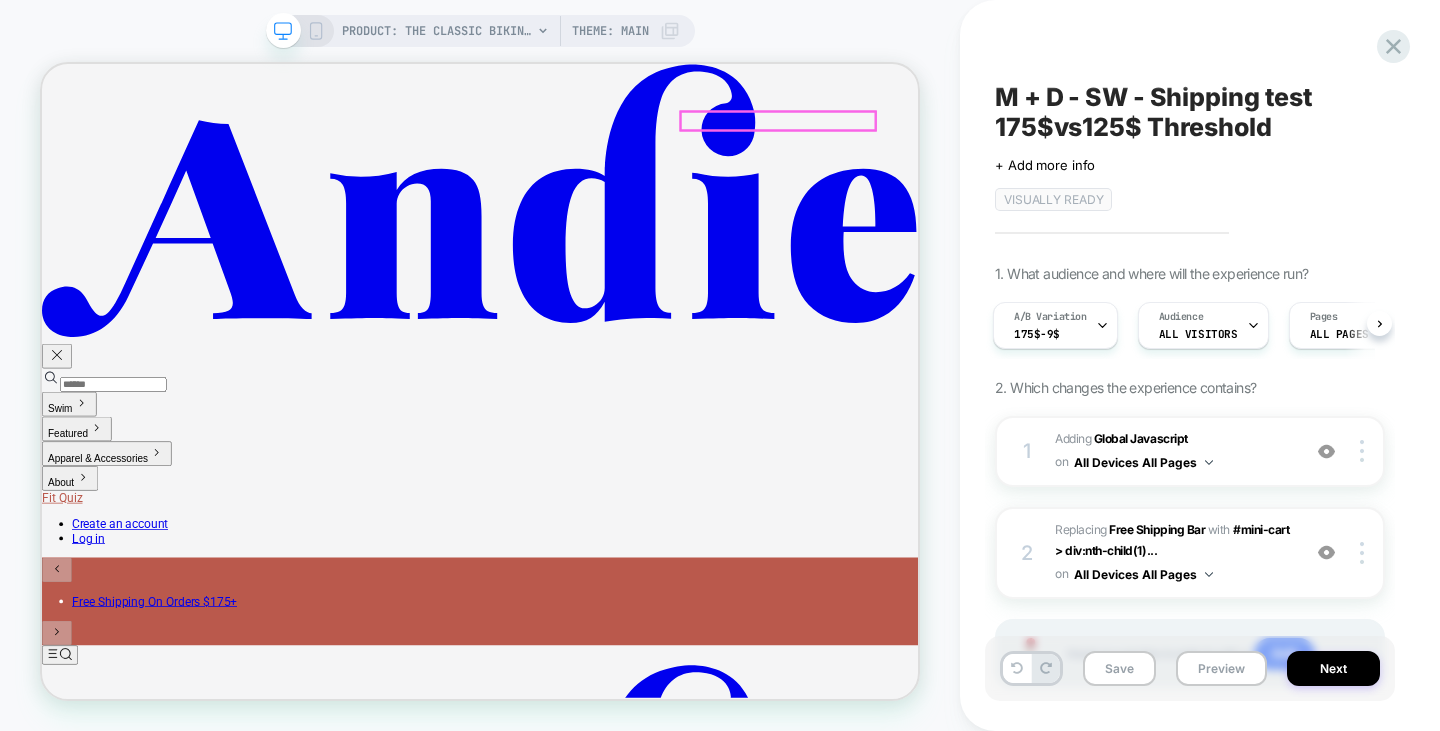 click 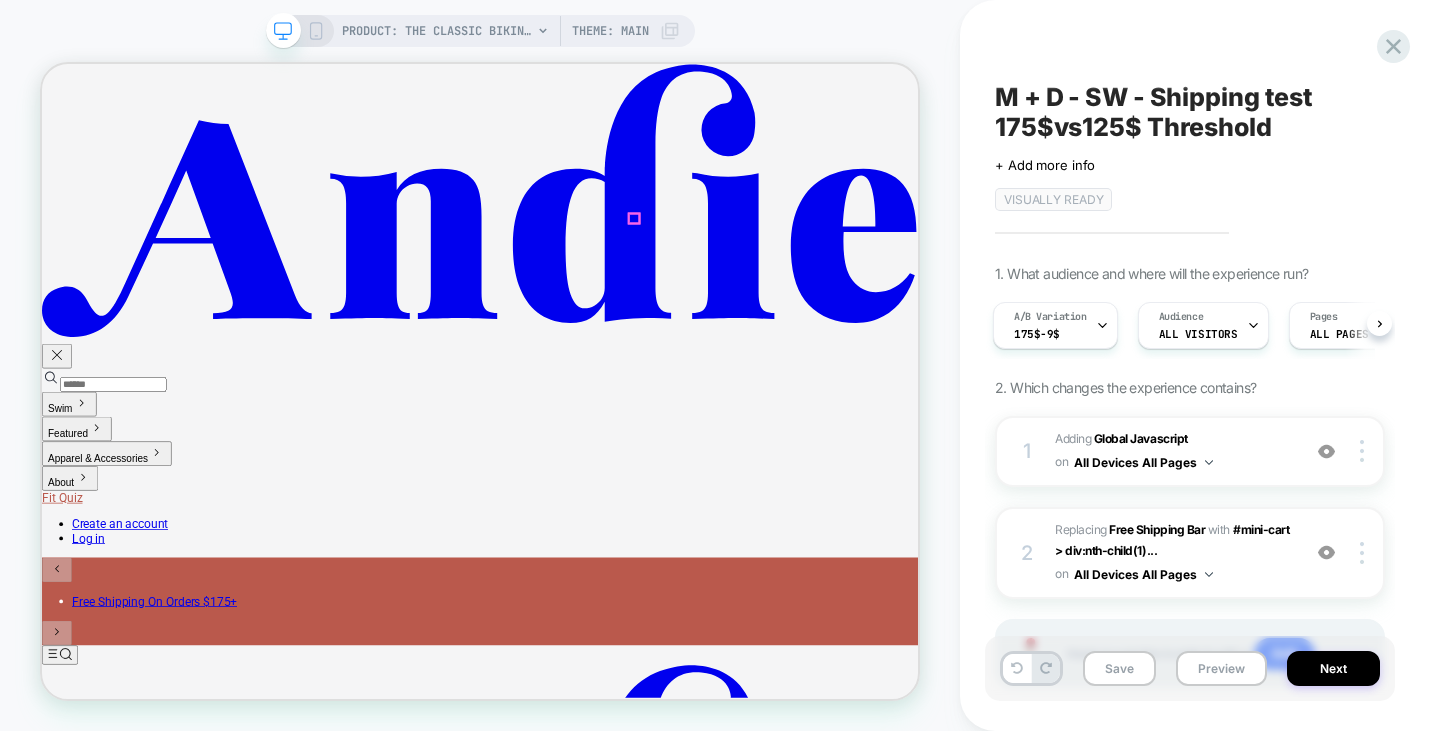 click 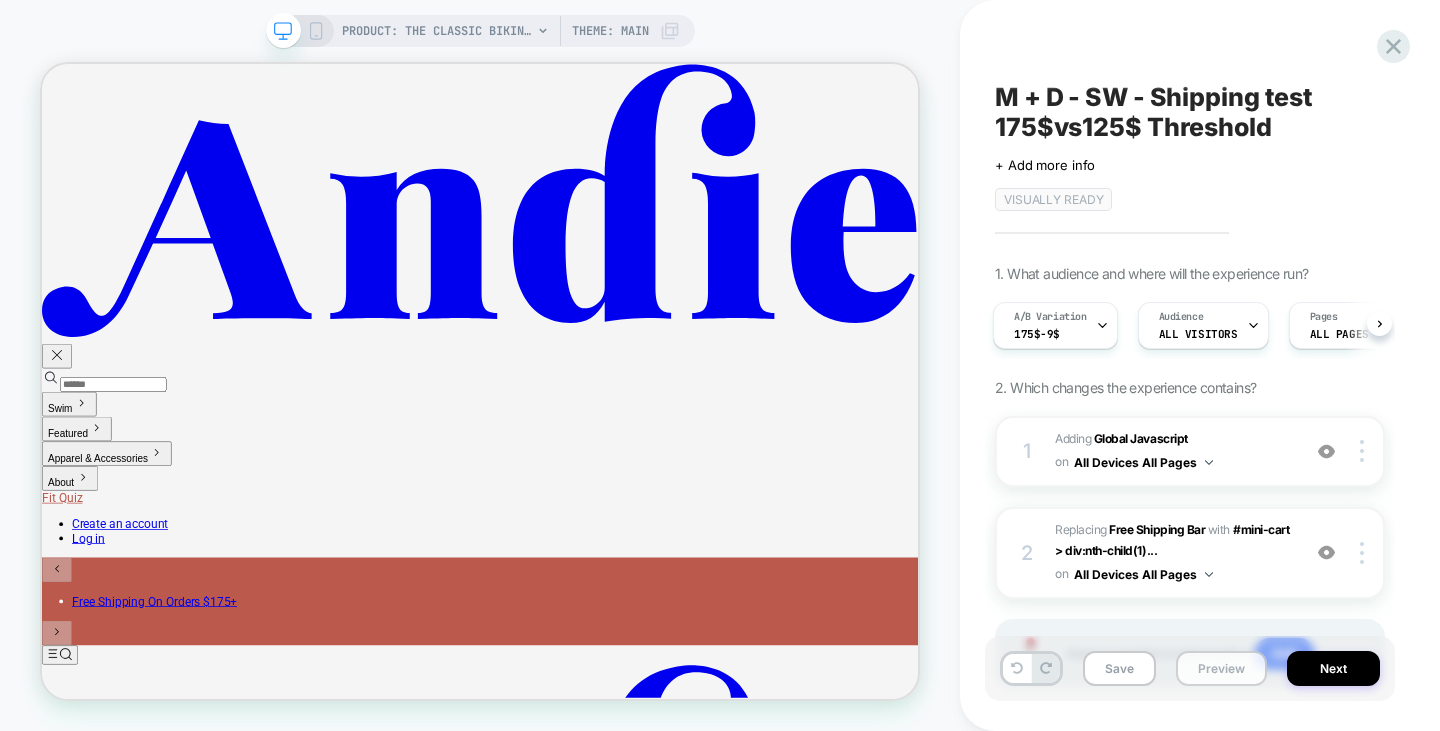click on "Preview" at bounding box center [1221, 668] 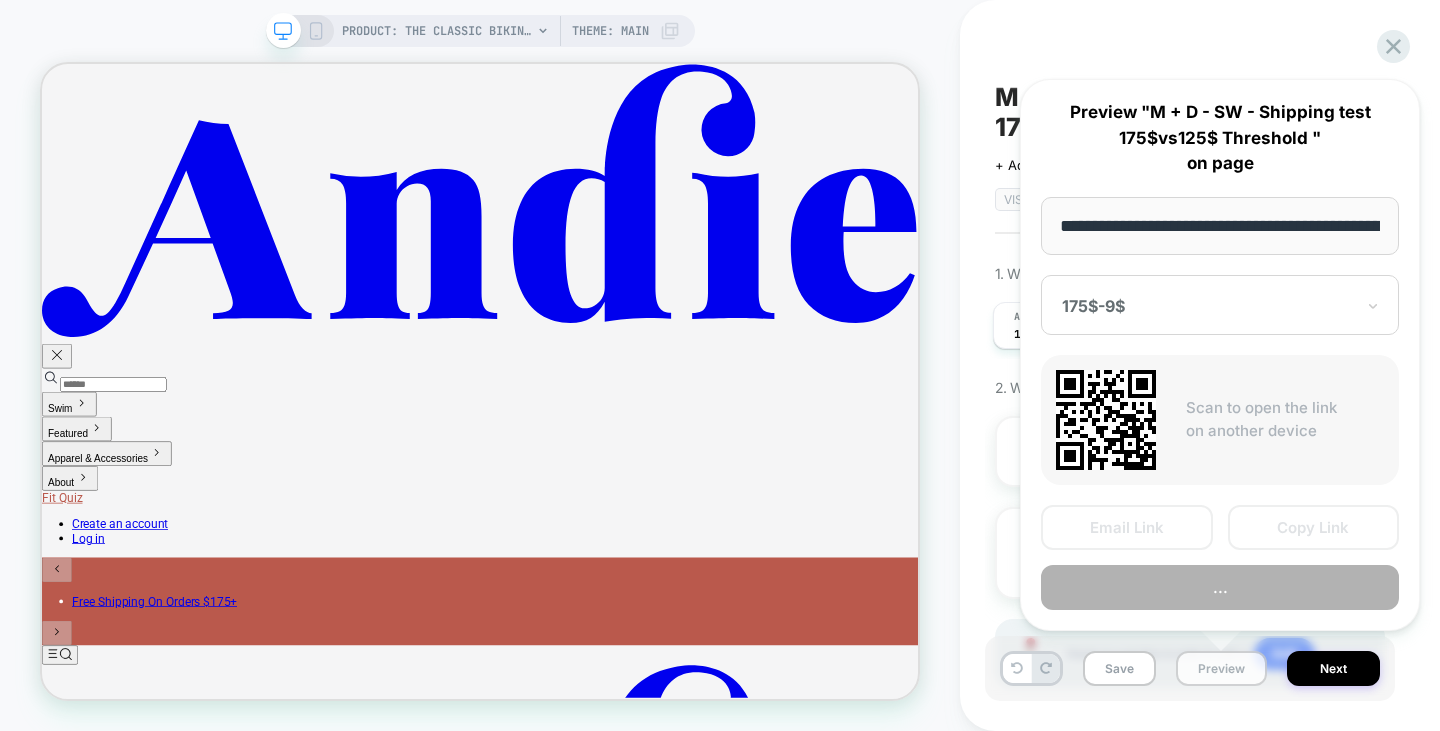 scroll, scrollTop: 0, scrollLeft: 311, axis: horizontal 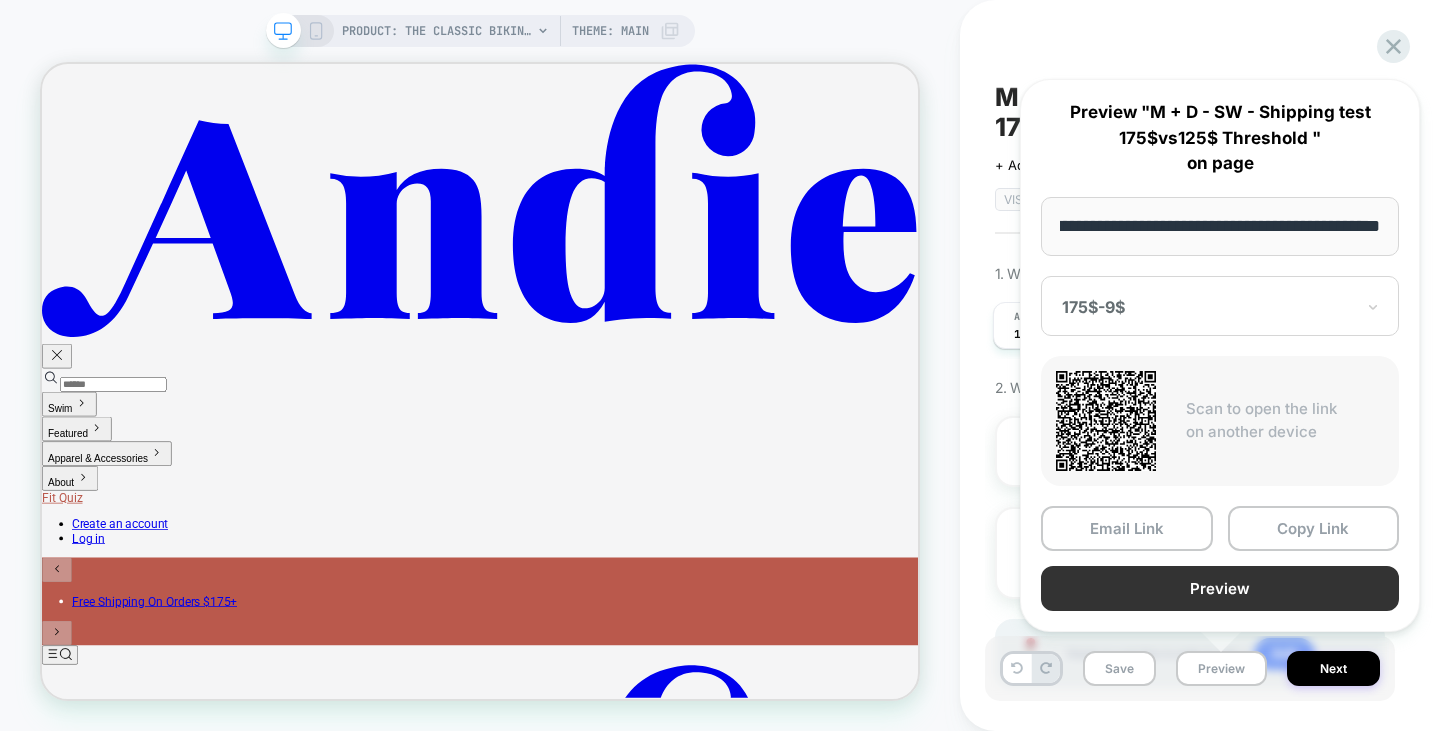 click on "Preview" at bounding box center [1220, 588] 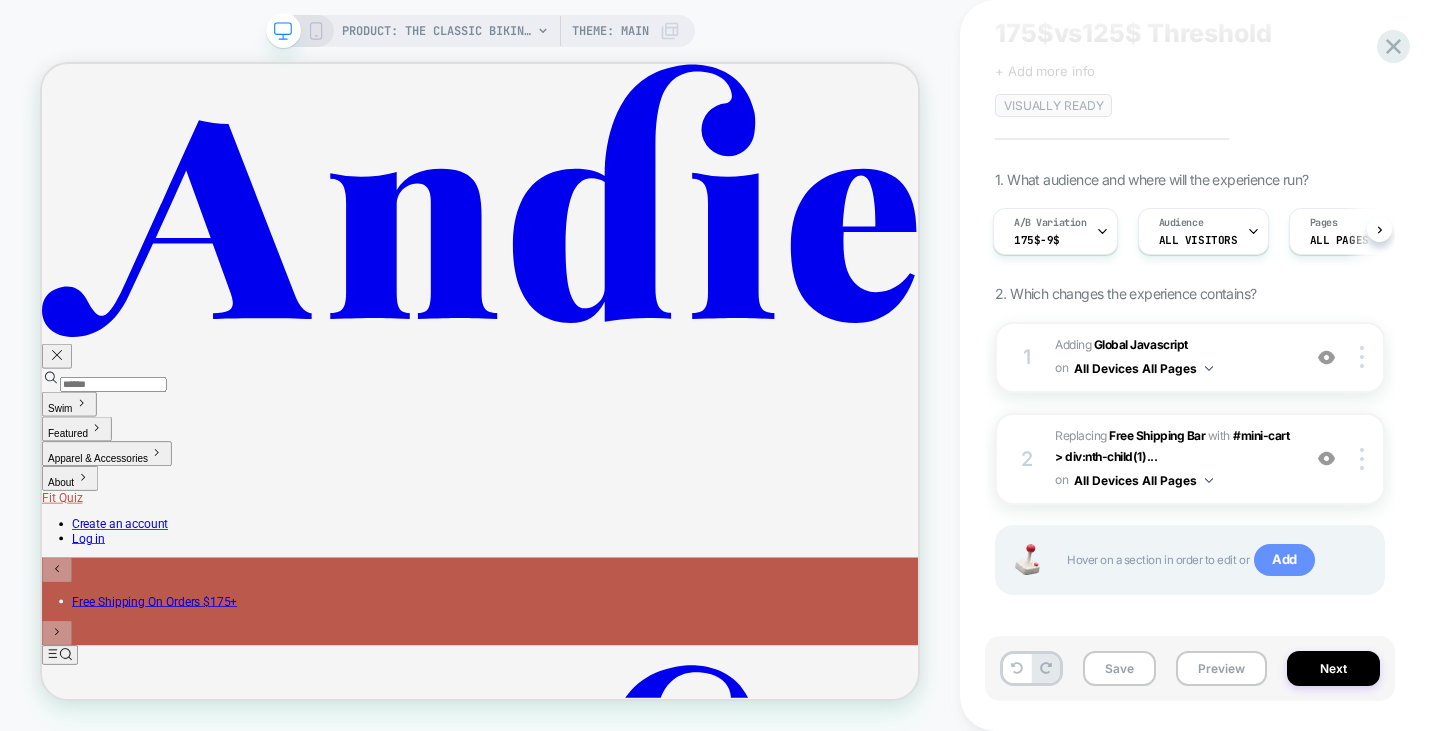 scroll, scrollTop: 100, scrollLeft: 0, axis: vertical 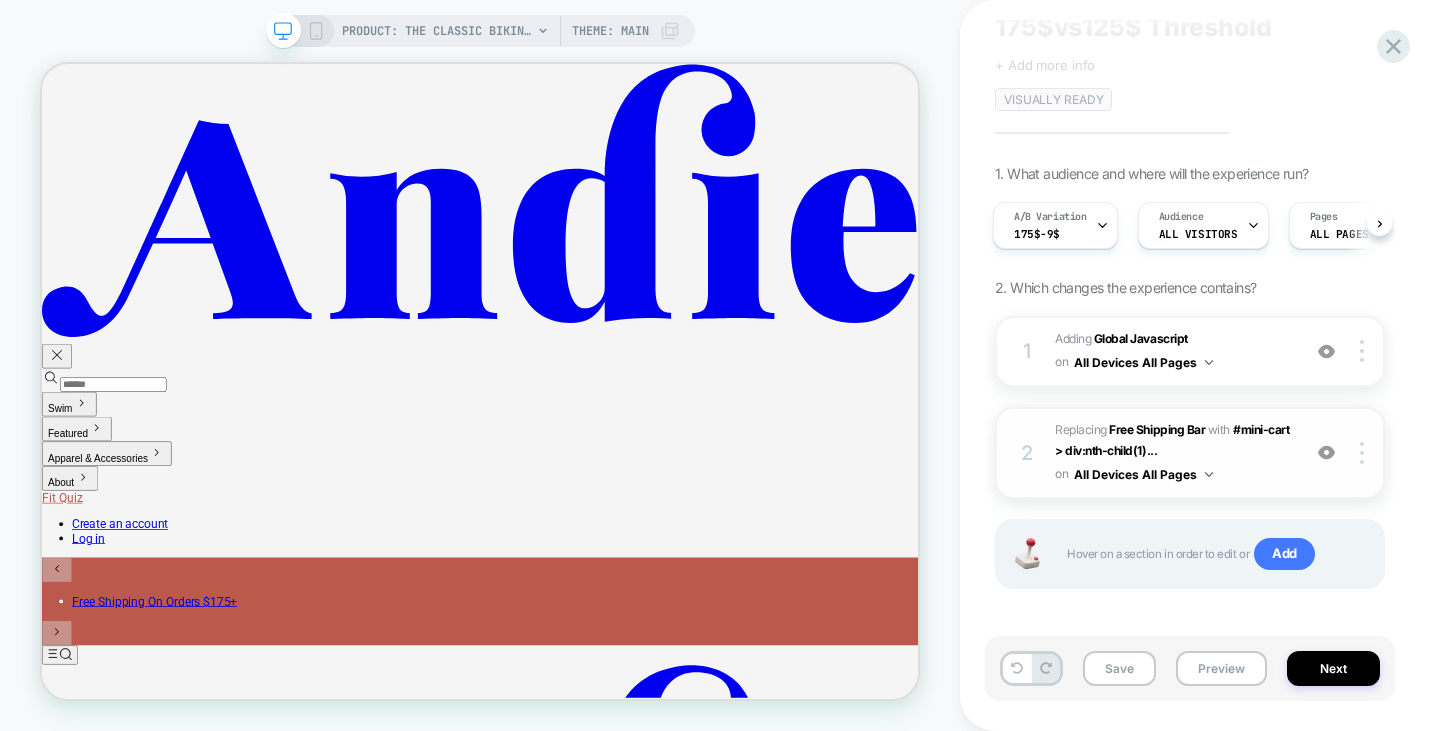 click on "#_loomi_addon_1753793318118 Replacing   Free Shipping Bar   WITH #mini-cart > div:nth-child(1)... #mini-cart > div:nth-child(1):not([class*='mt-'])   on All Devices All Pages" at bounding box center (1172, 453) 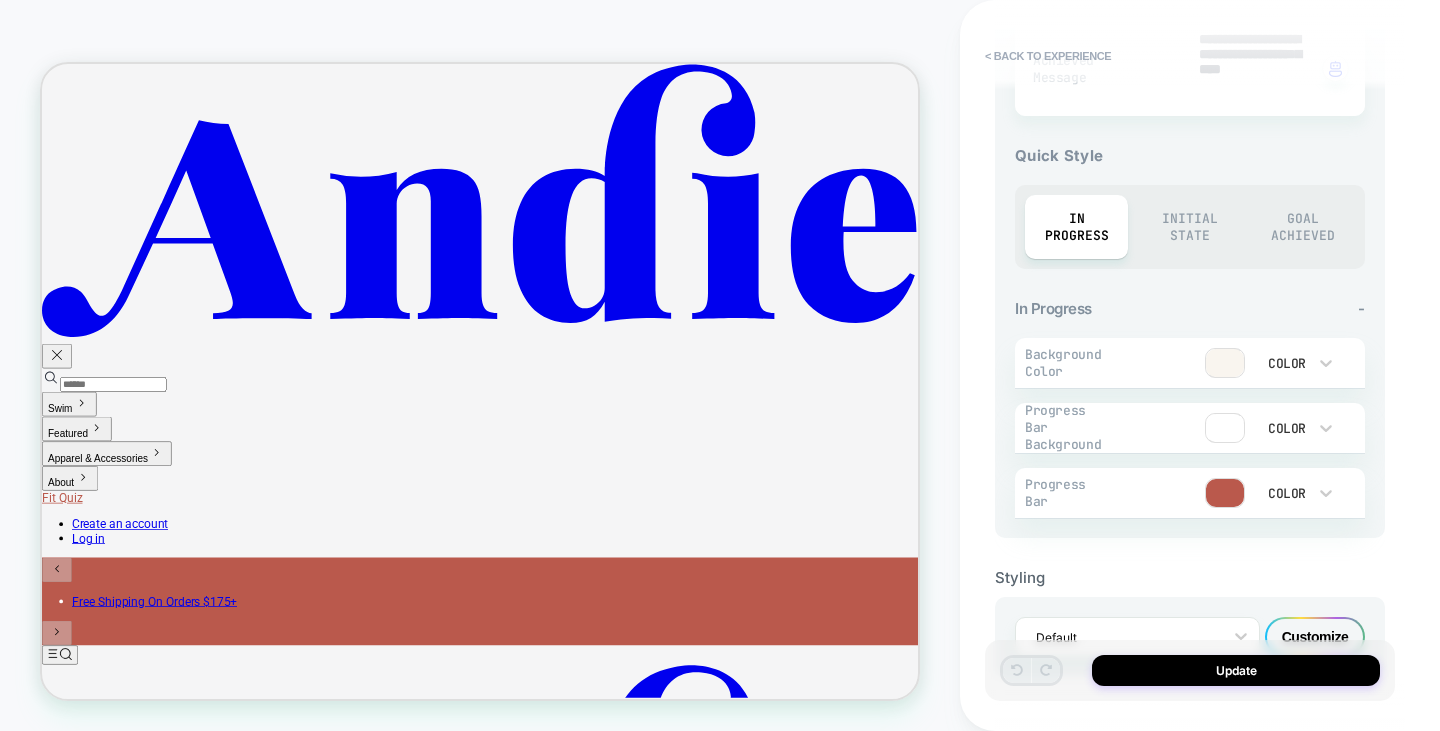 scroll, scrollTop: 854, scrollLeft: 0, axis: vertical 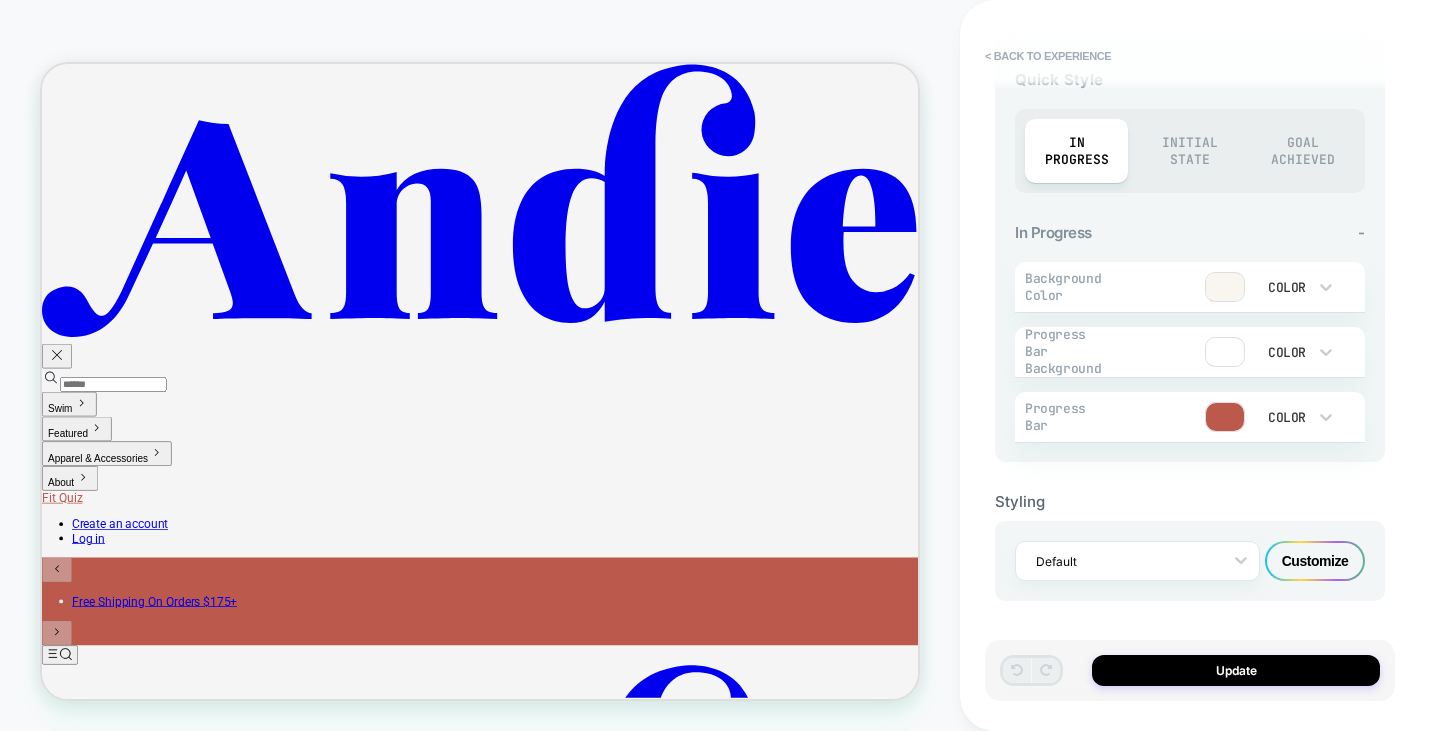 click on "Customize" at bounding box center (1315, 561) 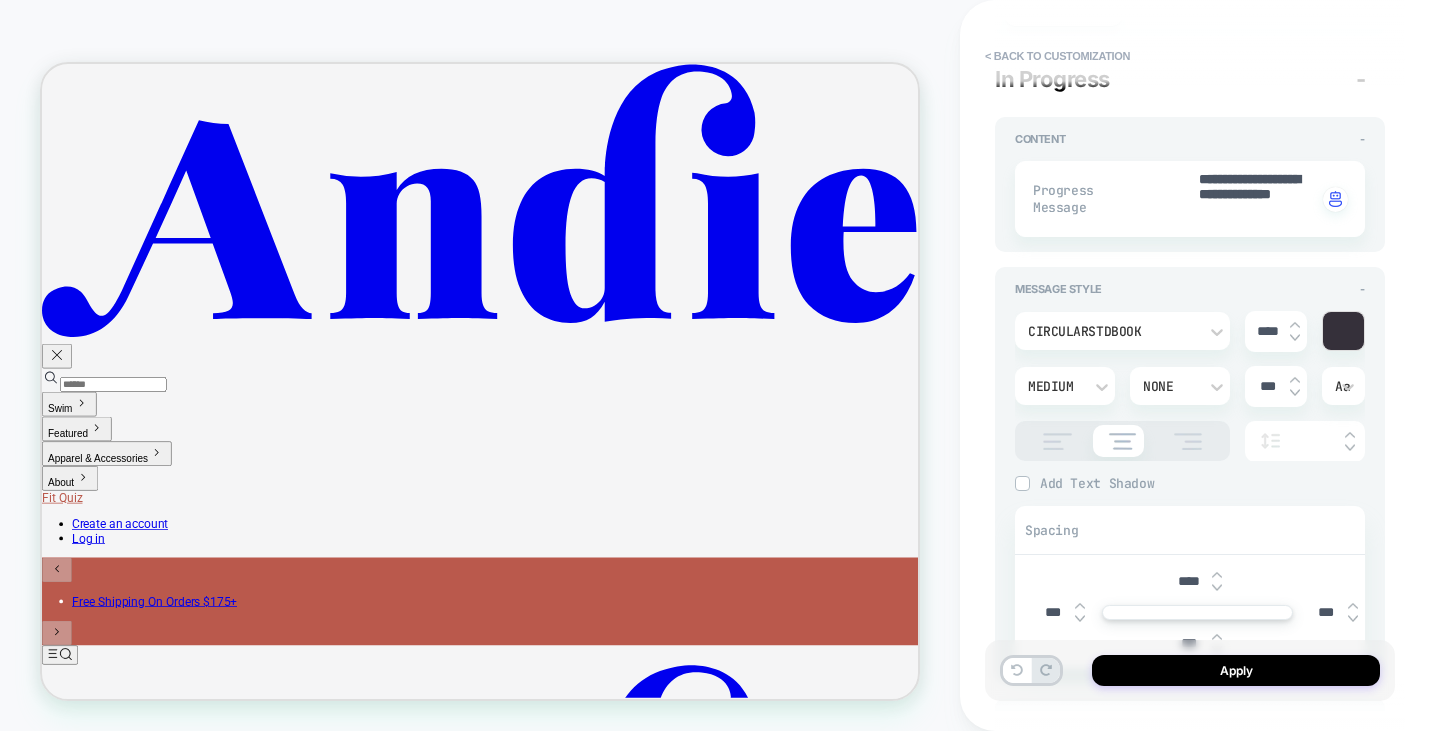 scroll, scrollTop: 0, scrollLeft: 0, axis: both 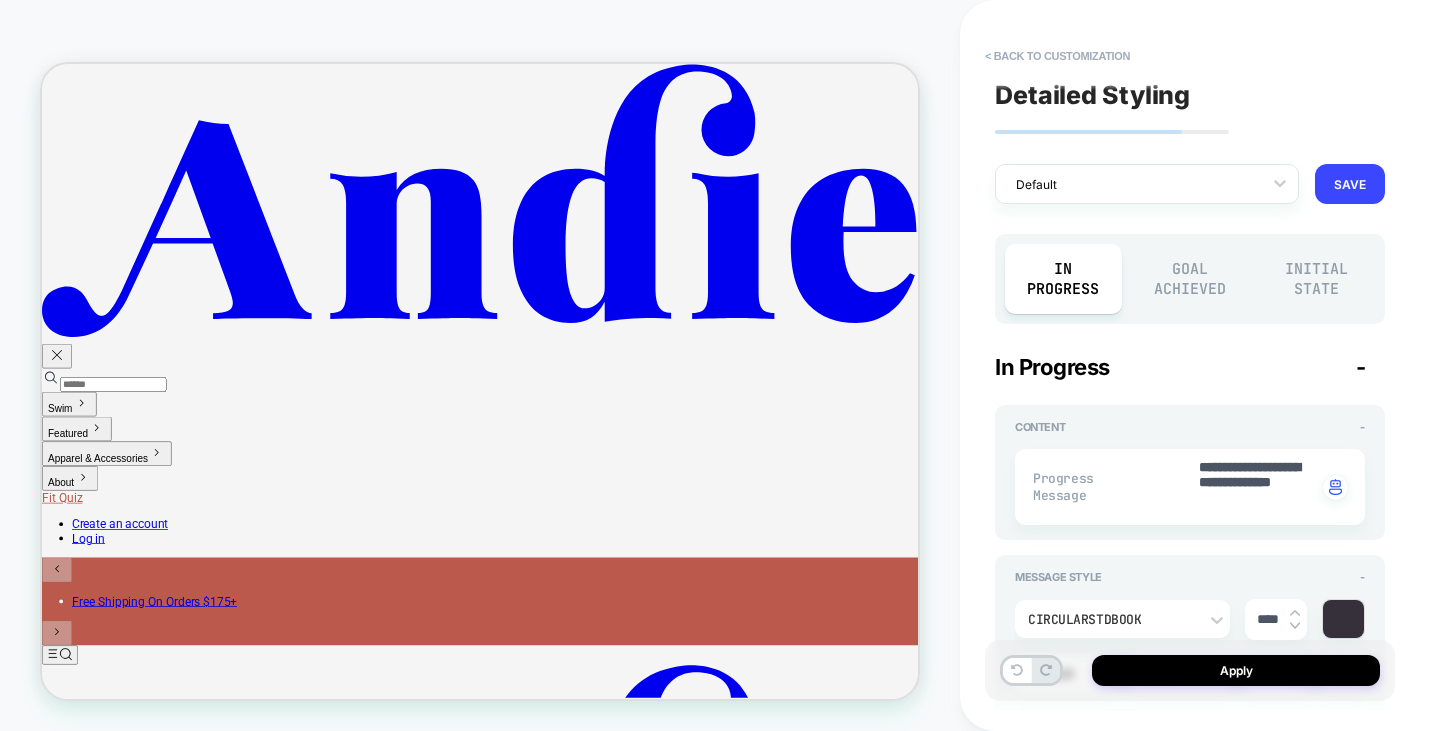 click on "Initial State" at bounding box center [1316, 279] 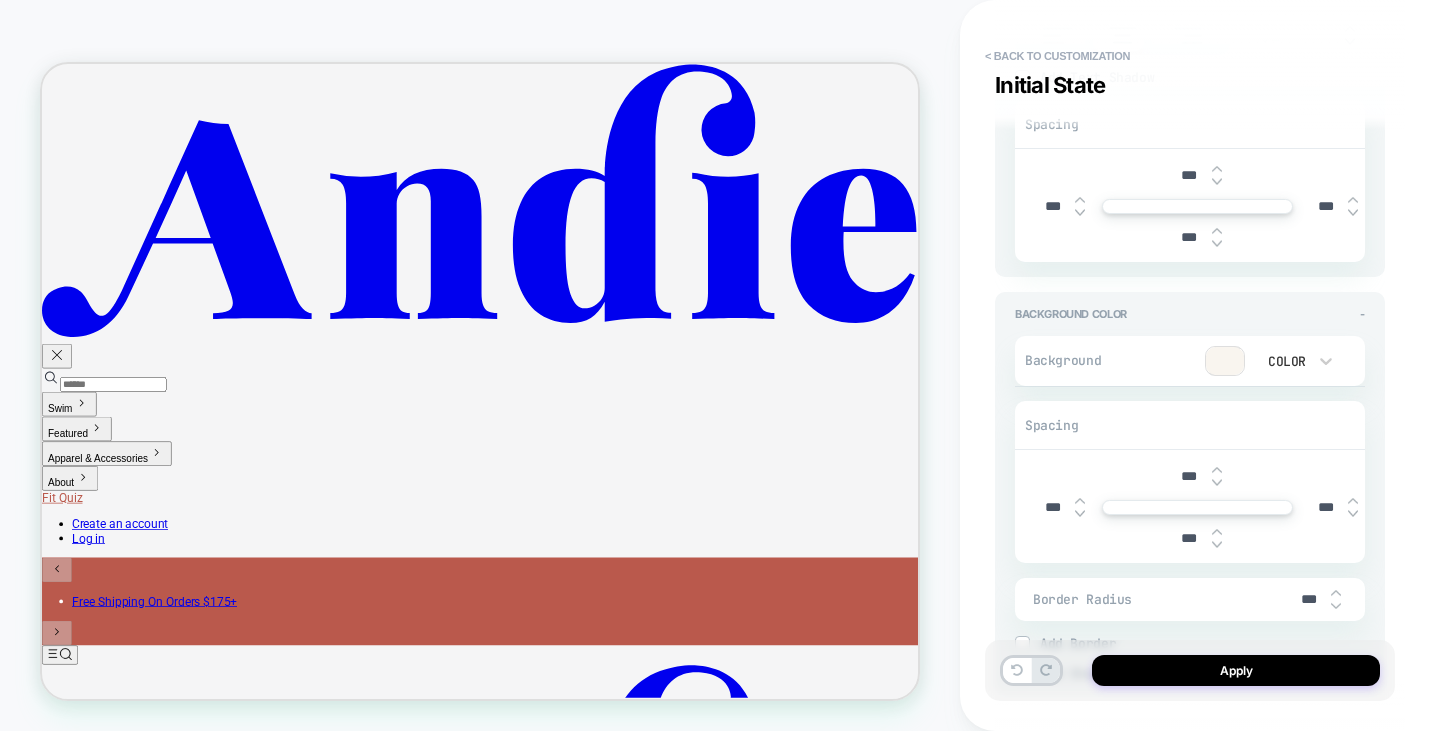 scroll, scrollTop: 0, scrollLeft: 0, axis: both 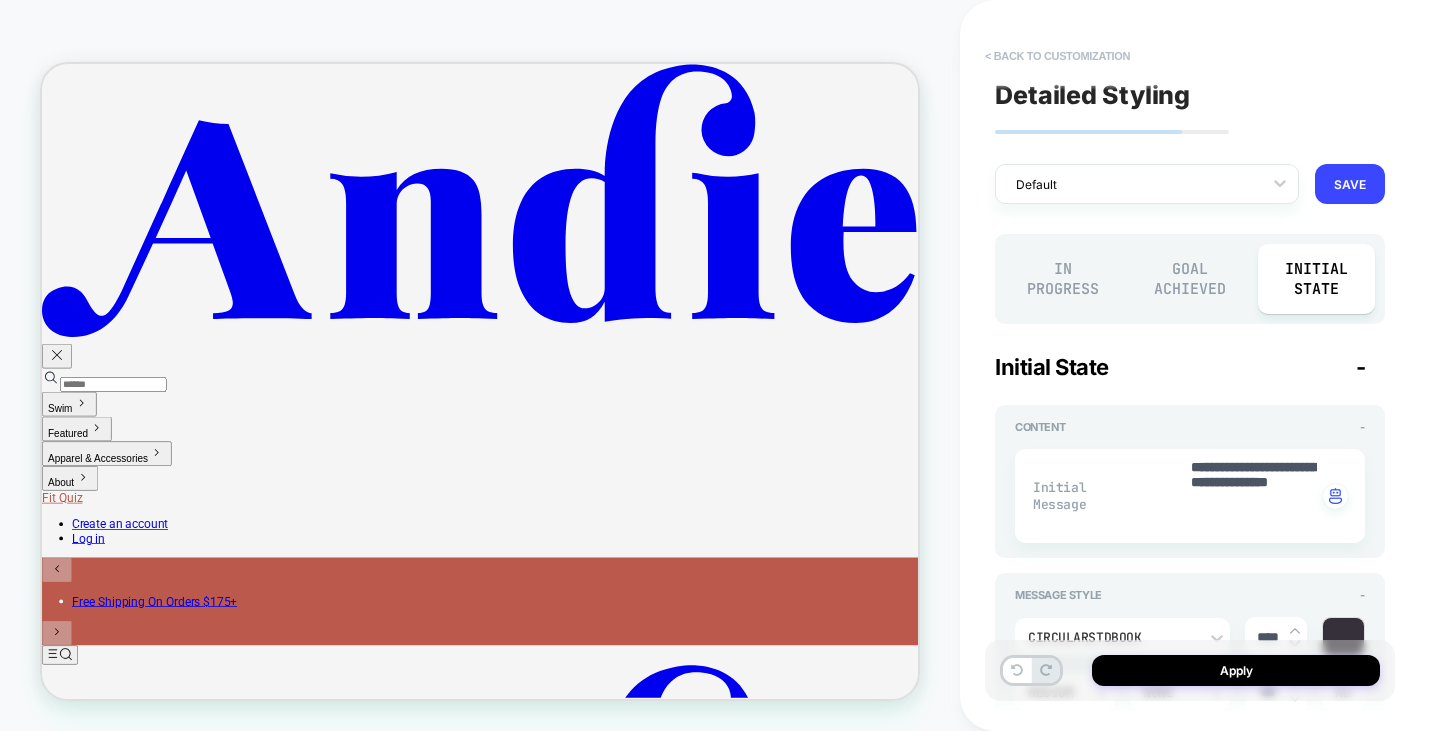 click on "< Back to customization" at bounding box center (1057, 56) 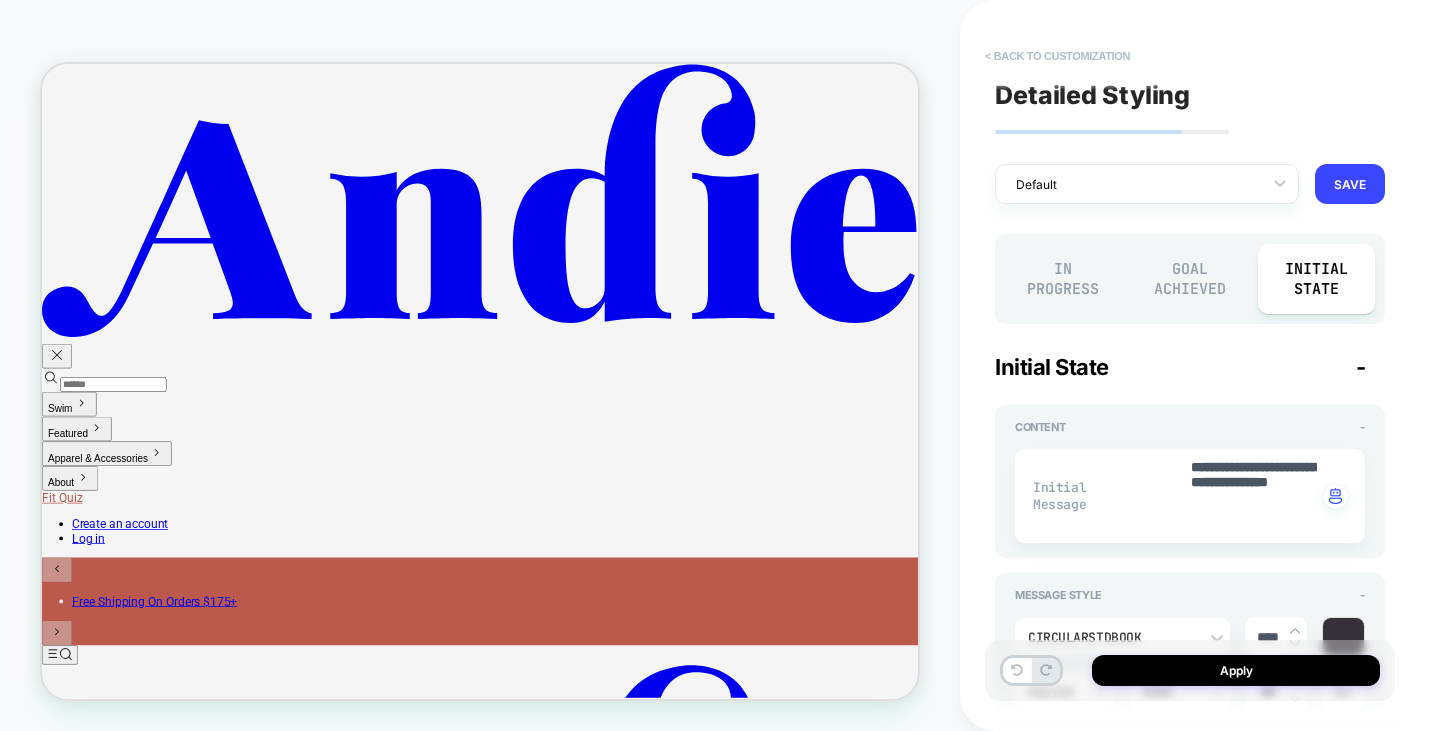 type on "*" 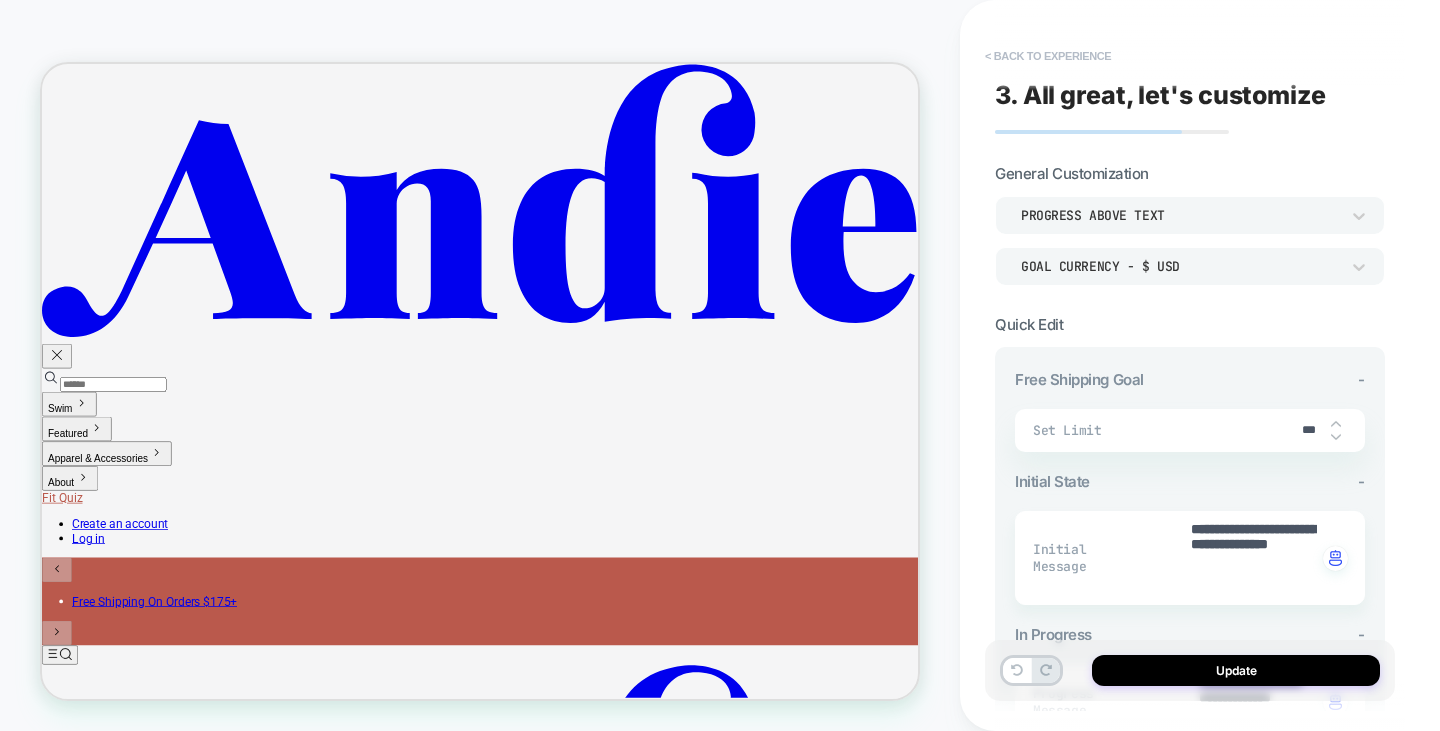 click on "< Back to experience" at bounding box center (1048, 56) 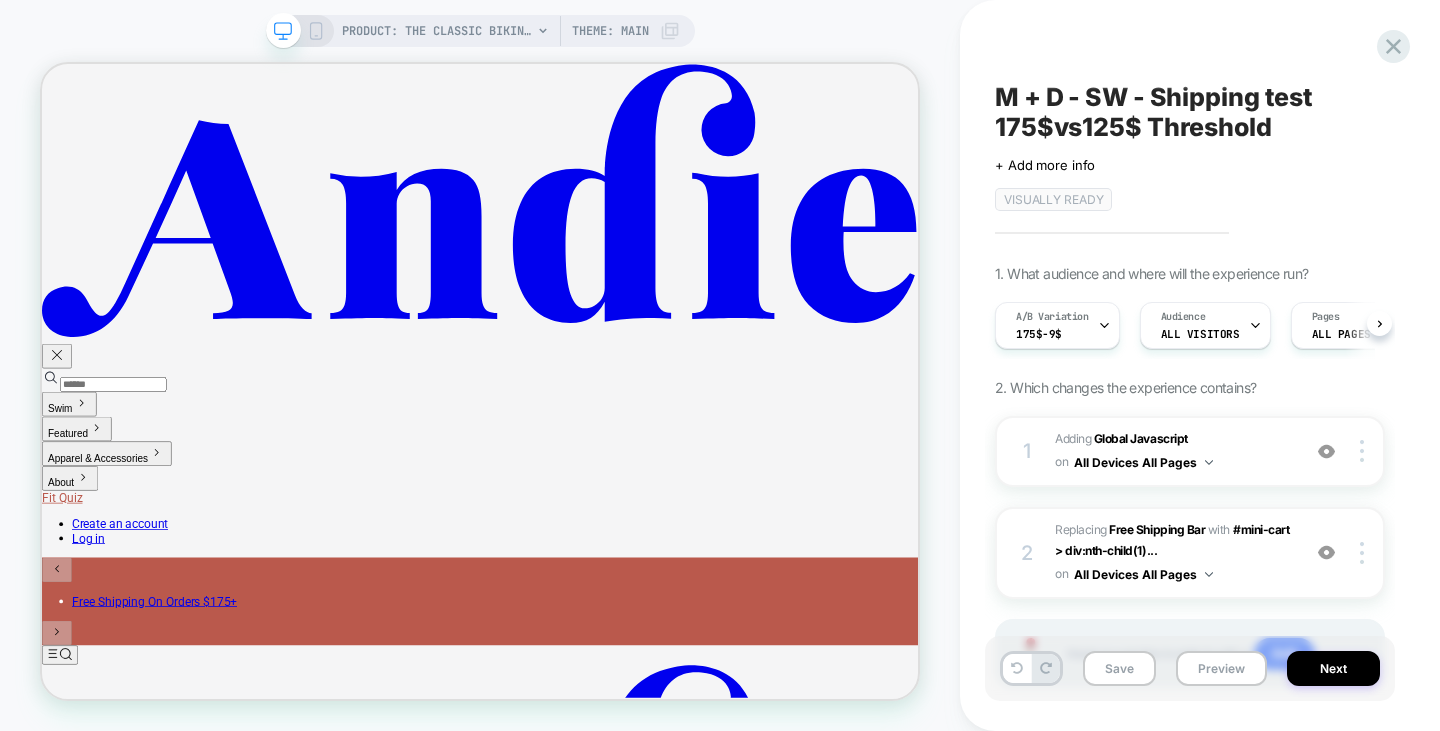 scroll, scrollTop: 0, scrollLeft: 1, axis: horizontal 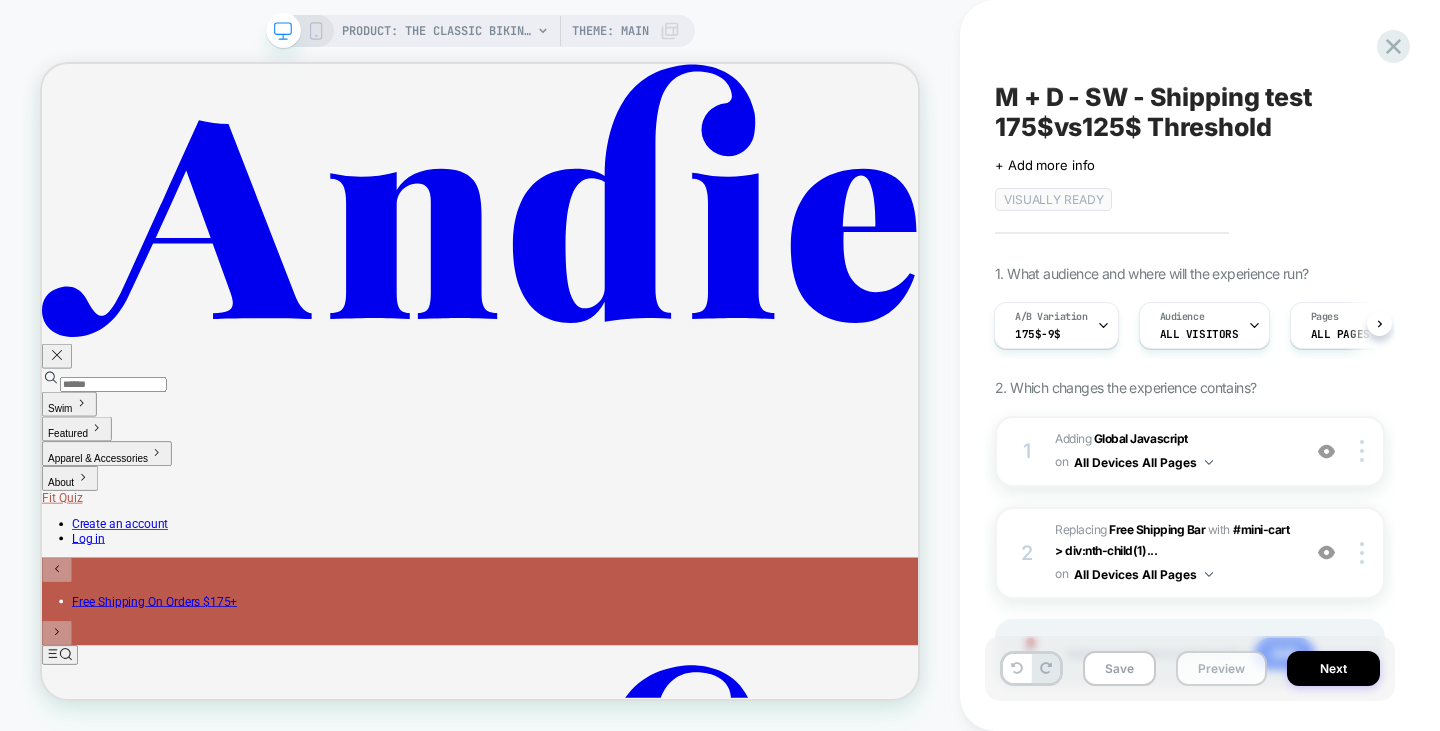 click on "Preview" at bounding box center (1221, 668) 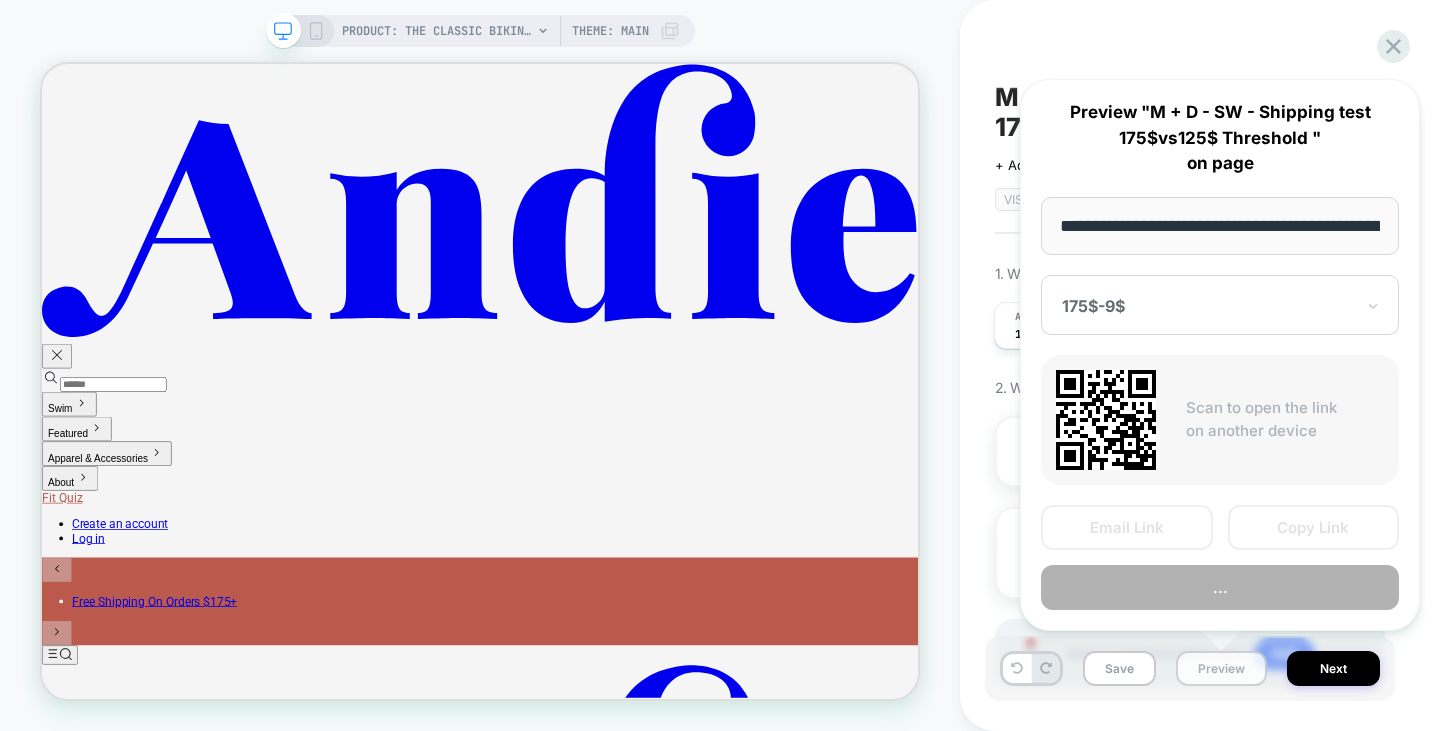 scroll, scrollTop: 0, scrollLeft: 311, axis: horizontal 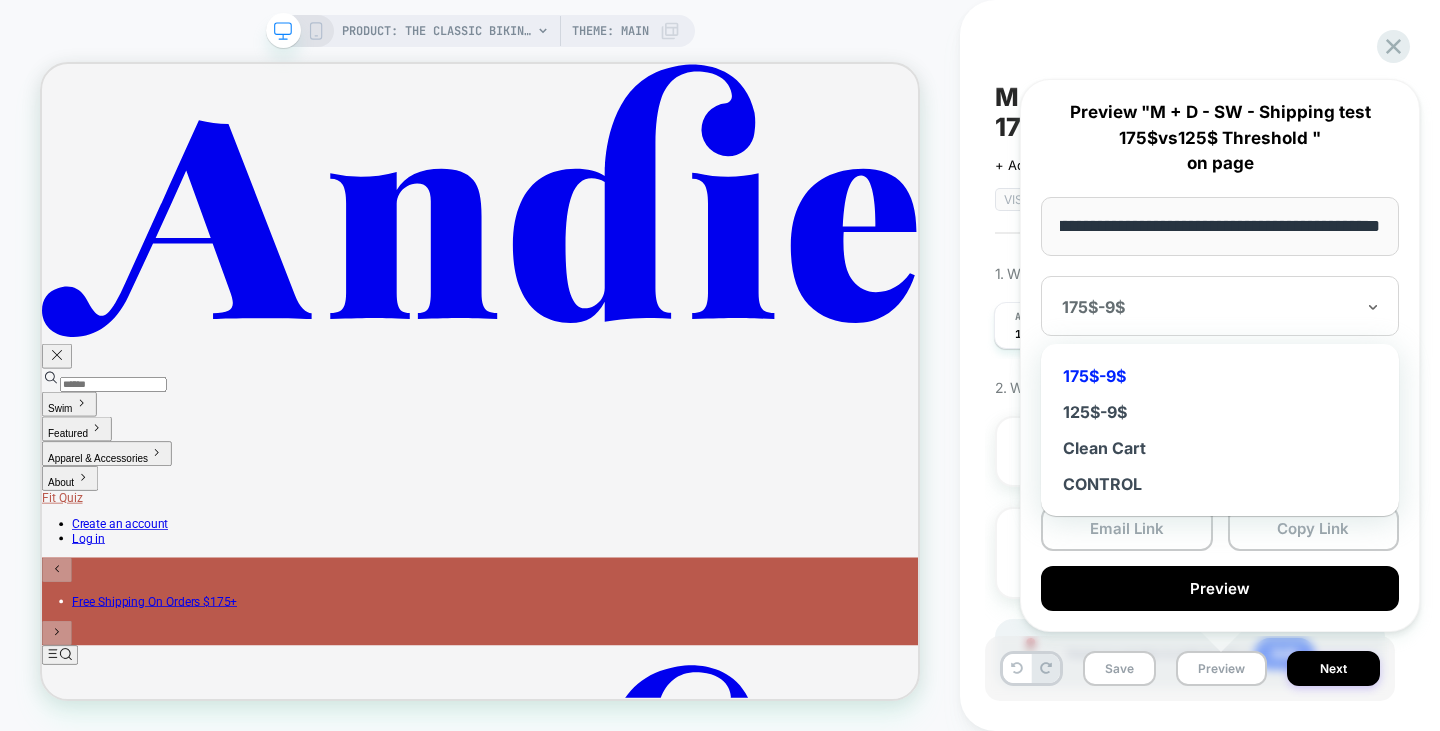 click on "175$-9$" at bounding box center (1220, 306) 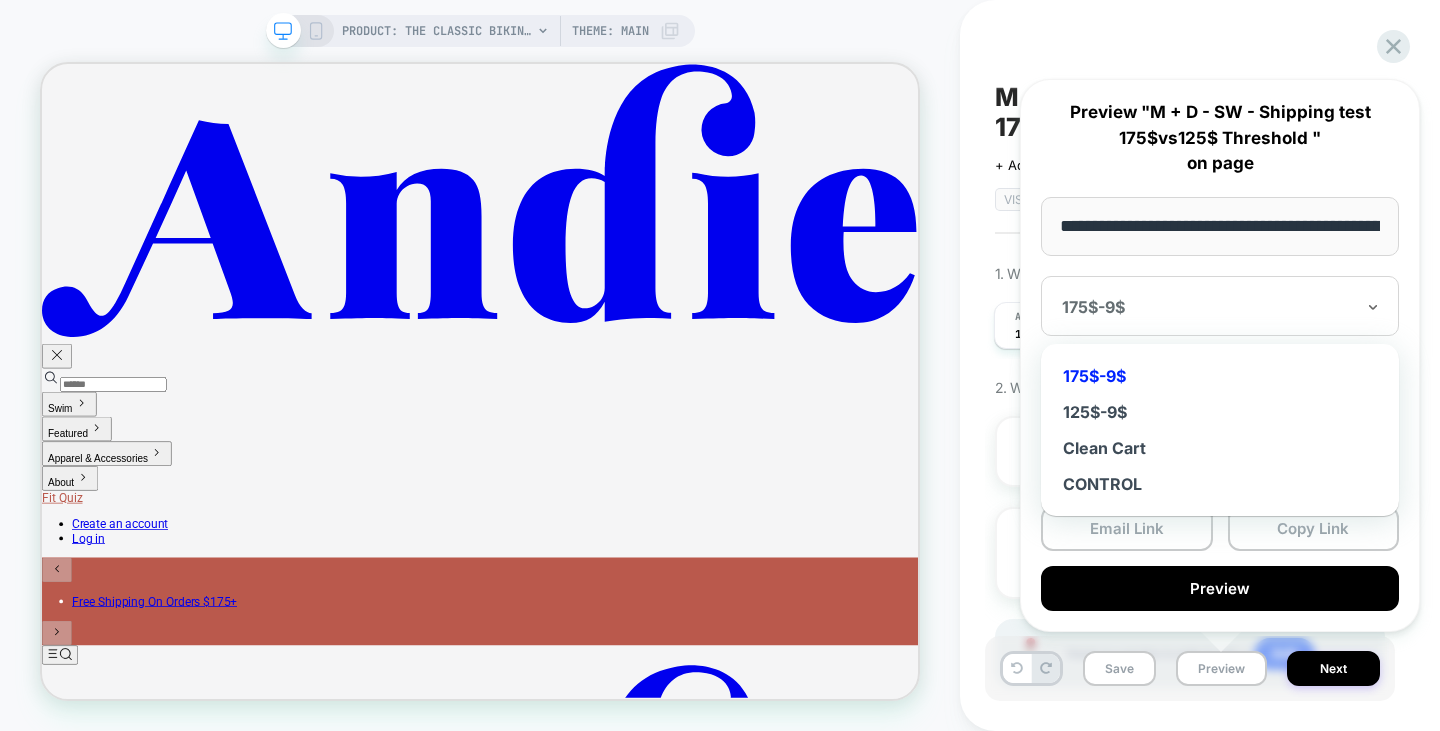 click on "125$-9$" at bounding box center [1220, 412] 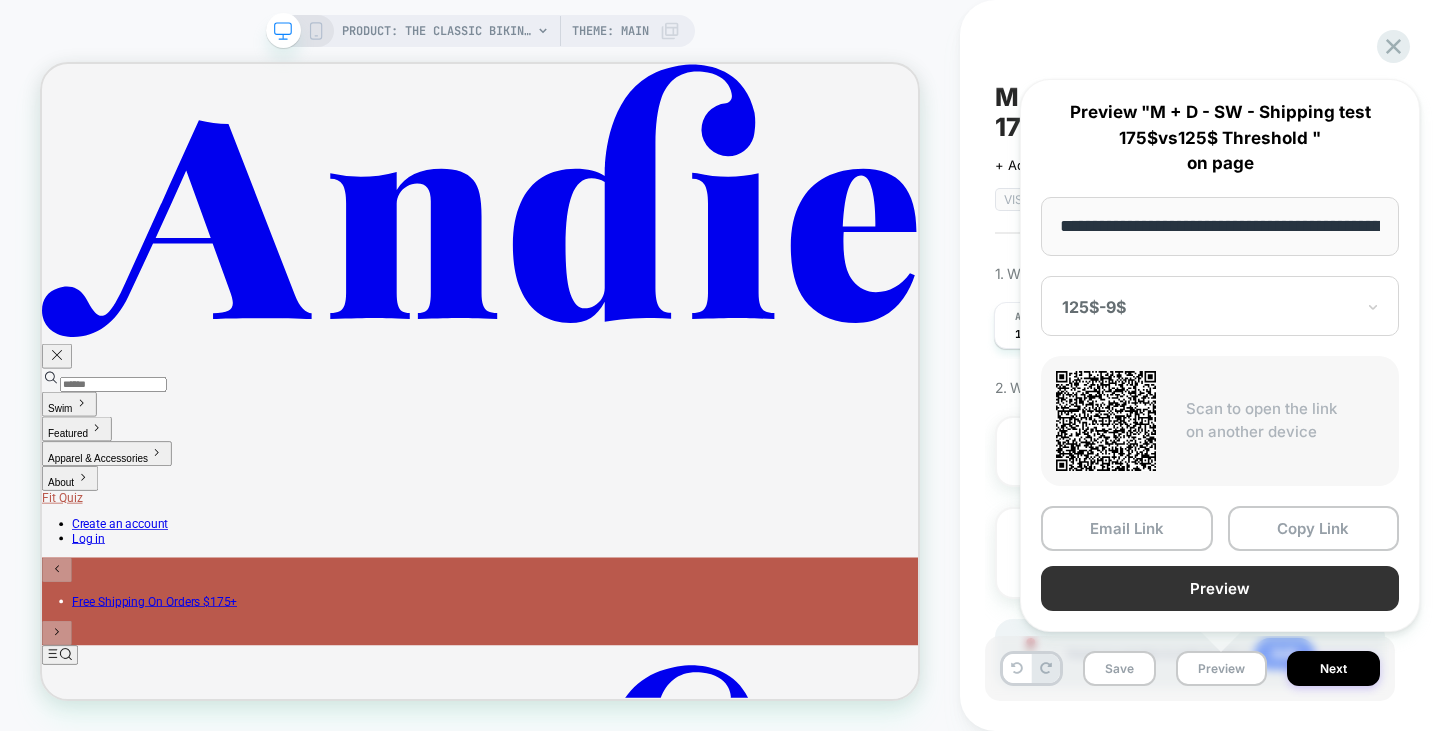 click on "Preview" at bounding box center (1220, 588) 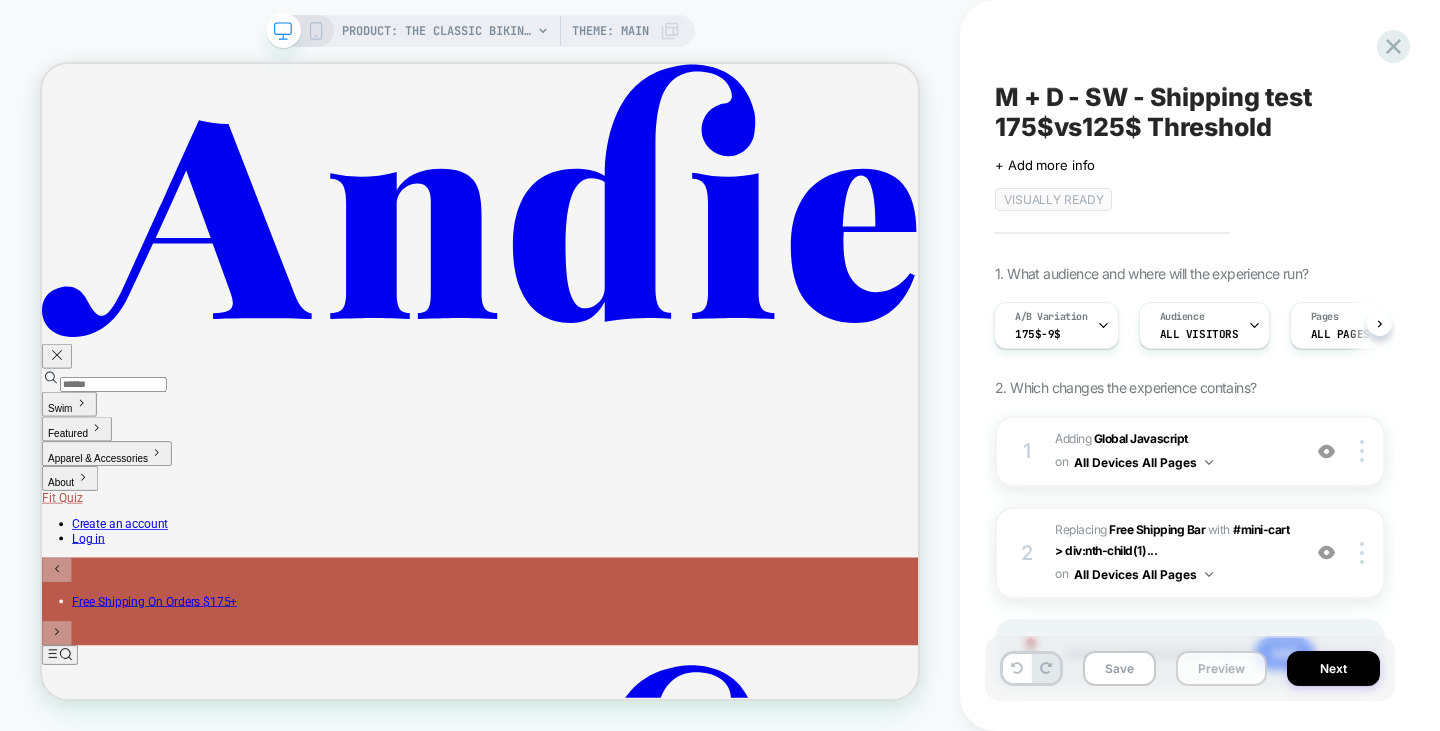 click on "Preview" at bounding box center (1221, 668) 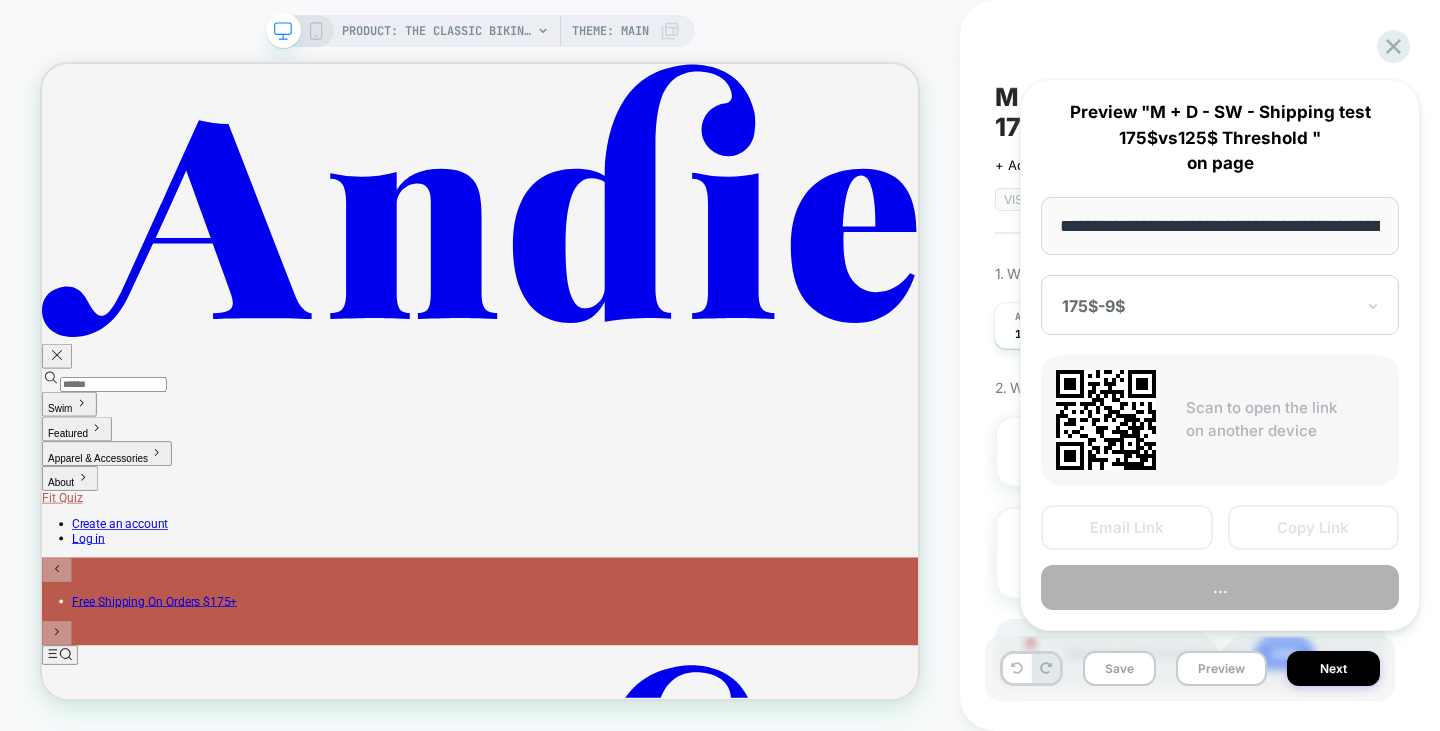 scroll, scrollTop: 0, scrollLeft: 311, axis: horizontal 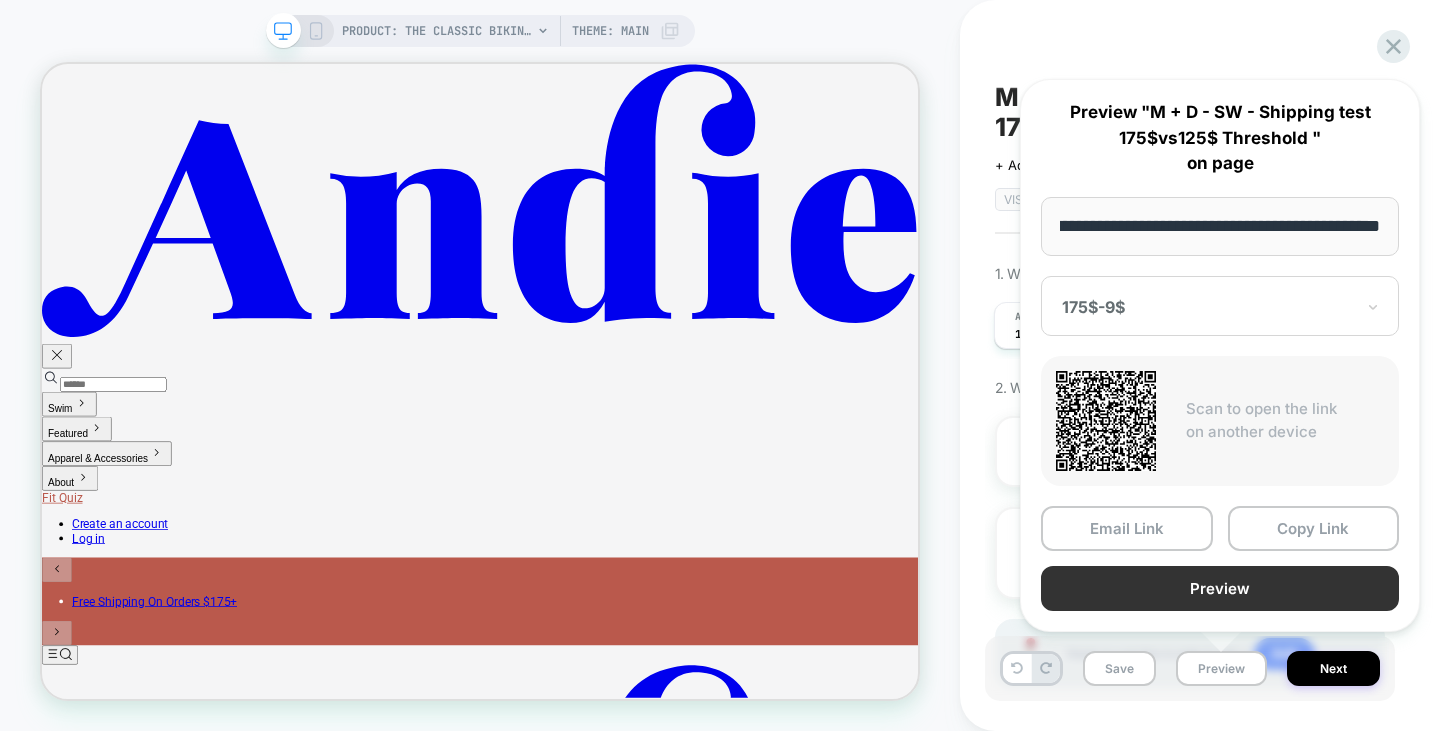 click on "Preview" at bounding box center [1220, 588] 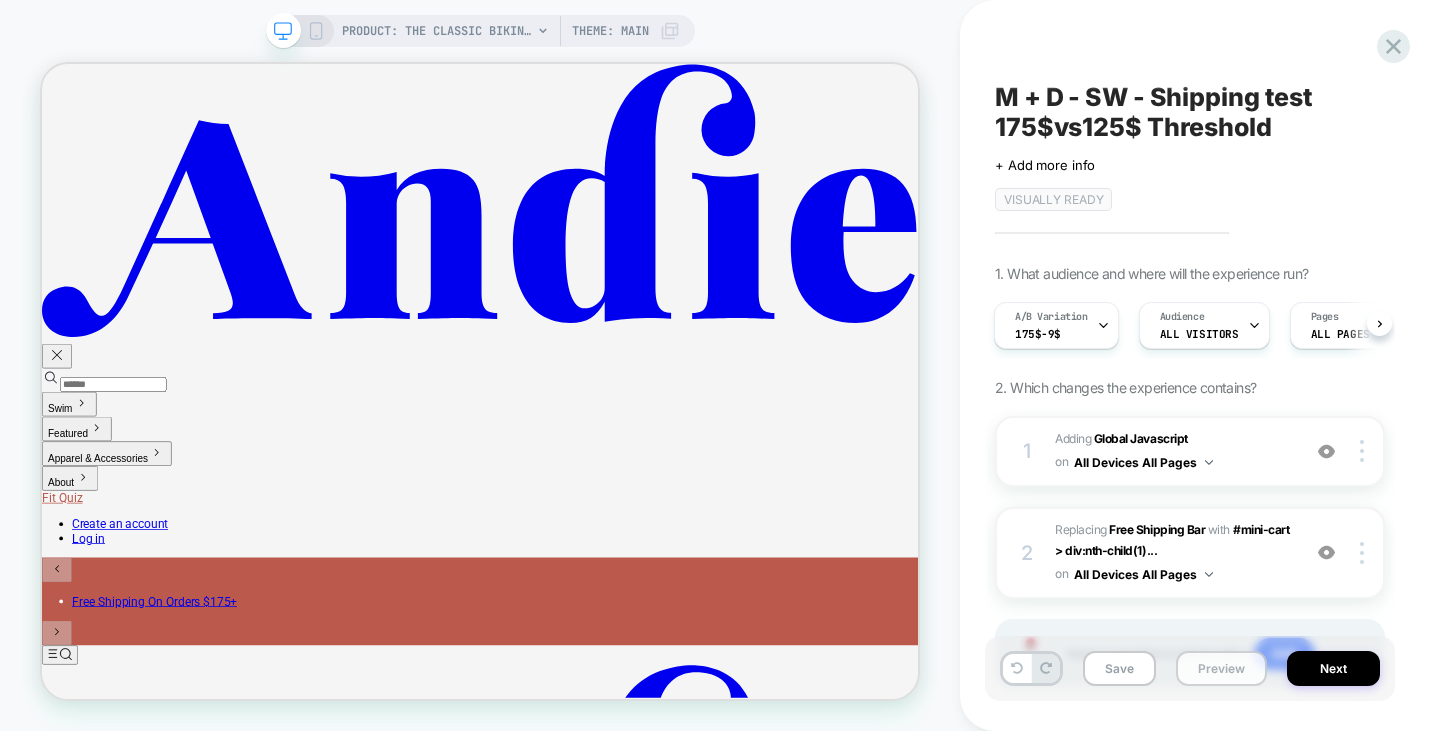 click on "Preview" at bounding box center [1221, 668] 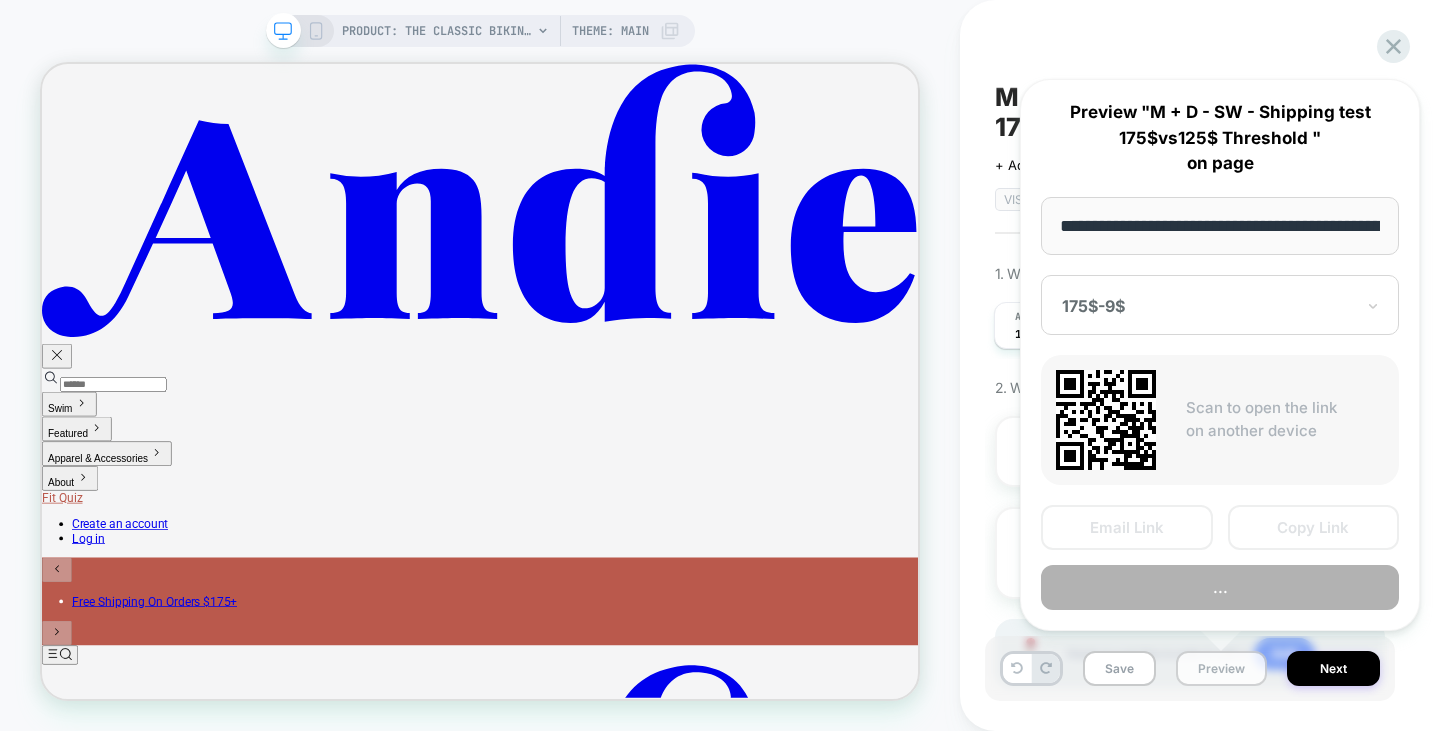 scroll, scrollTop: 0, scrollLeft: 311, axis: horizontal 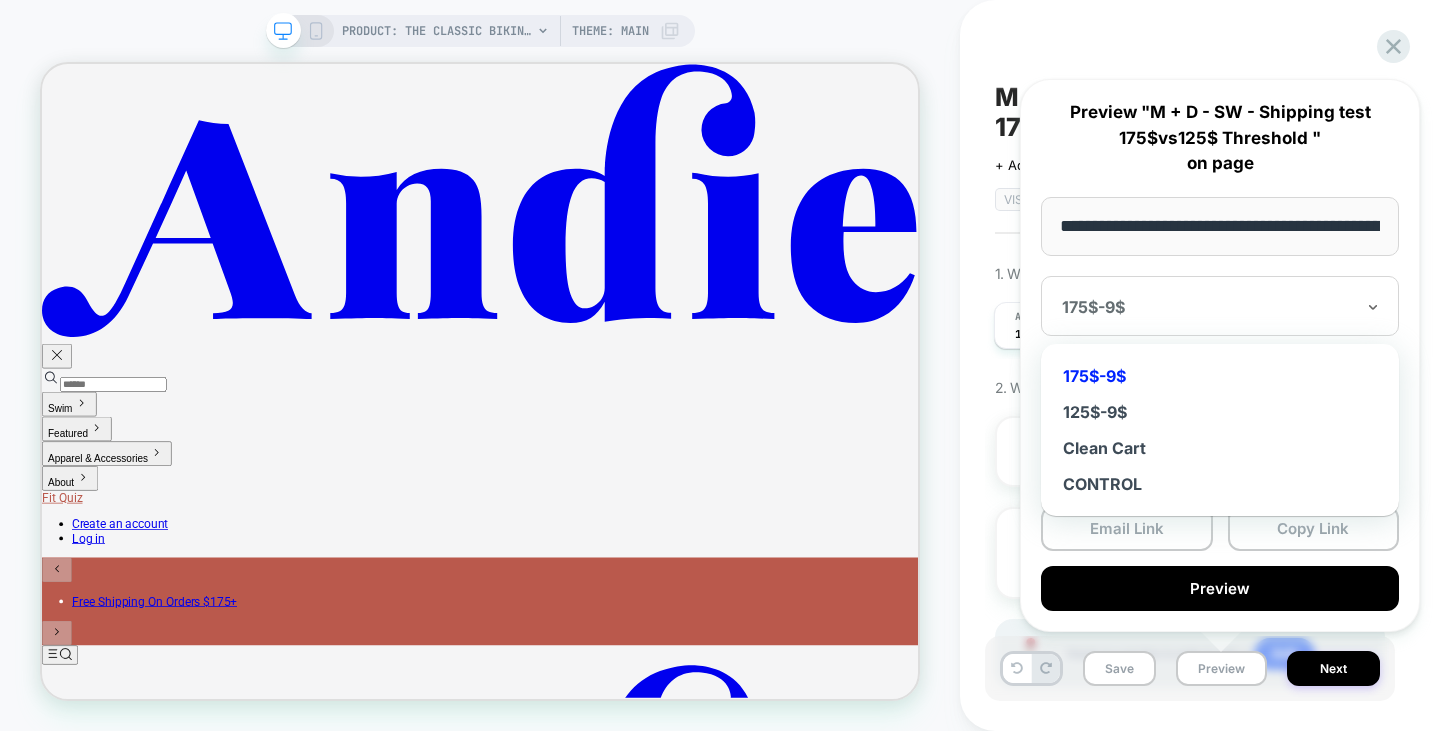 click on "175$-9$" at bounding box center [1220, 306] 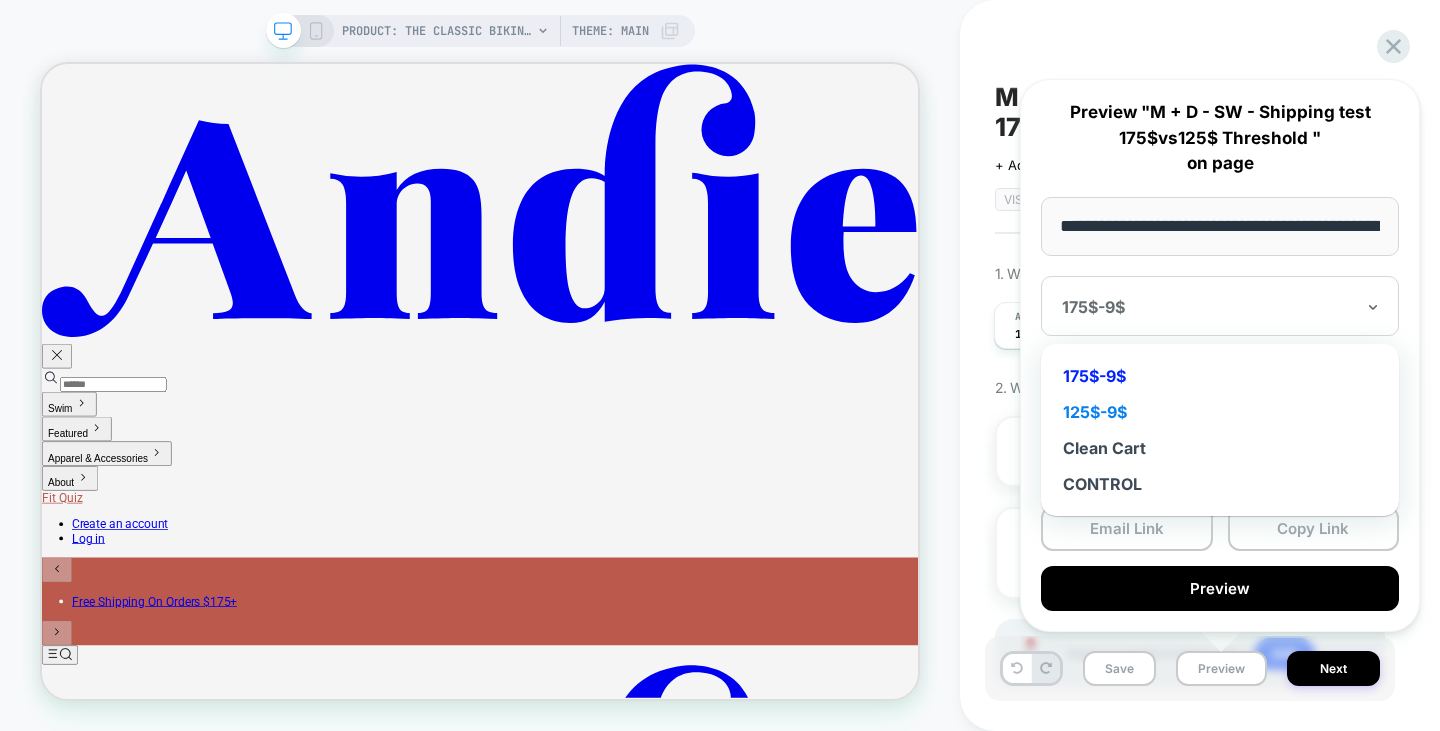 click on "125$-9$" at bounding box center (1220, 412) 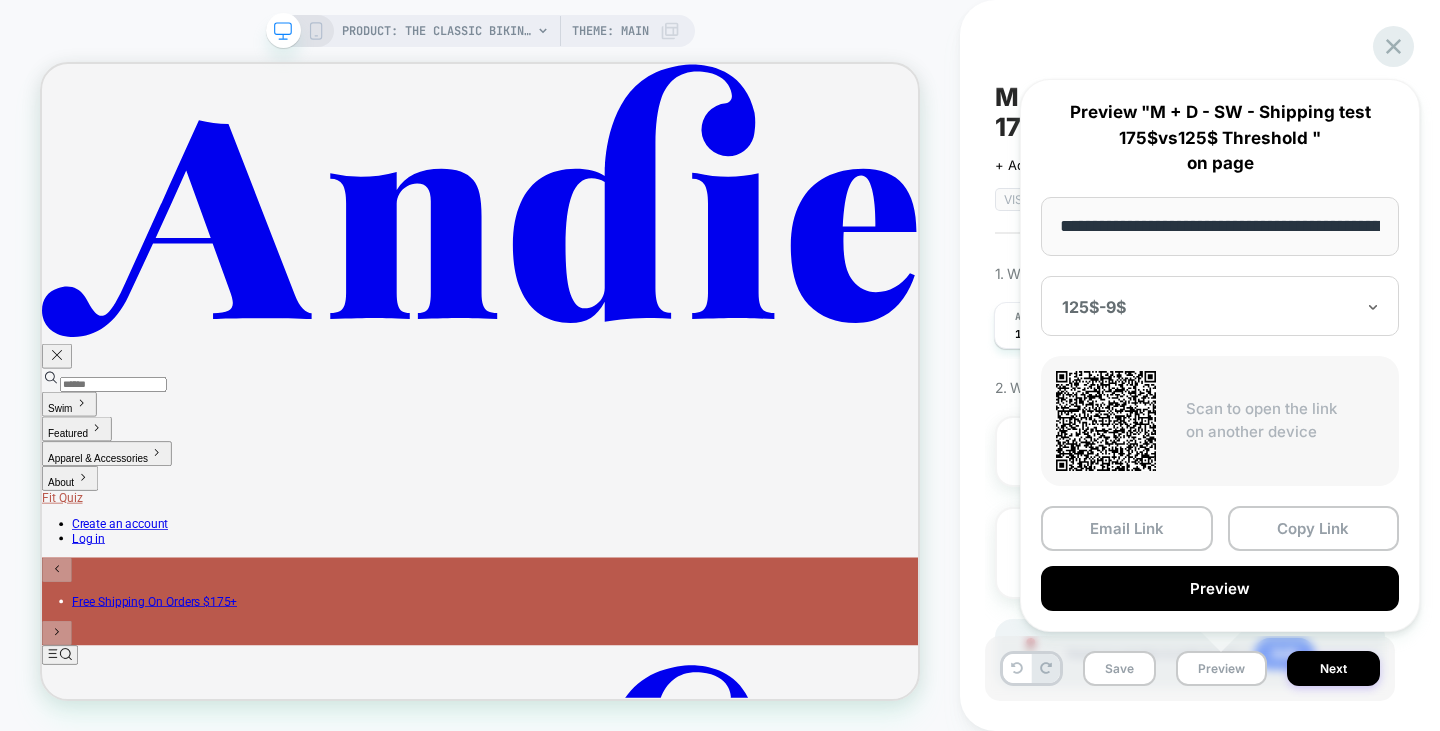 click 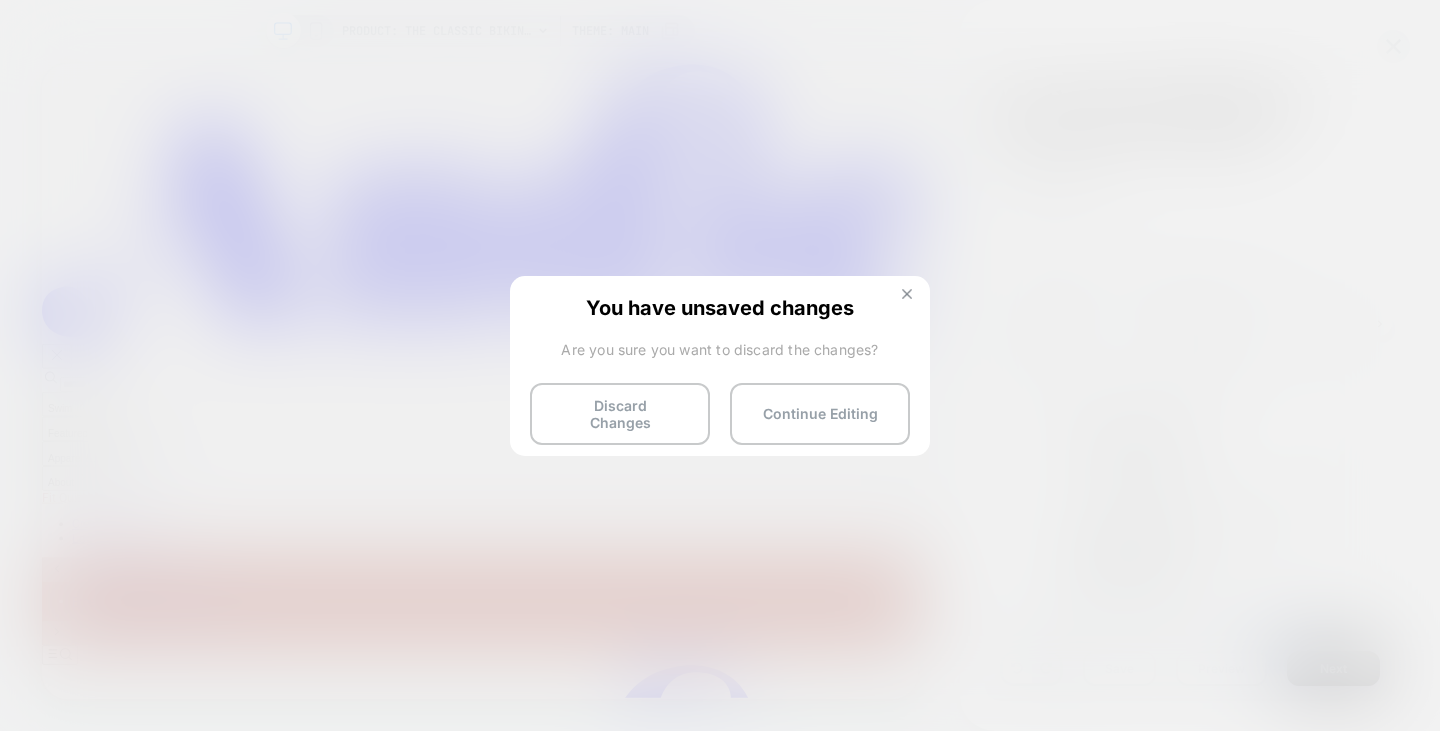 click at bounding box center [907, 294] 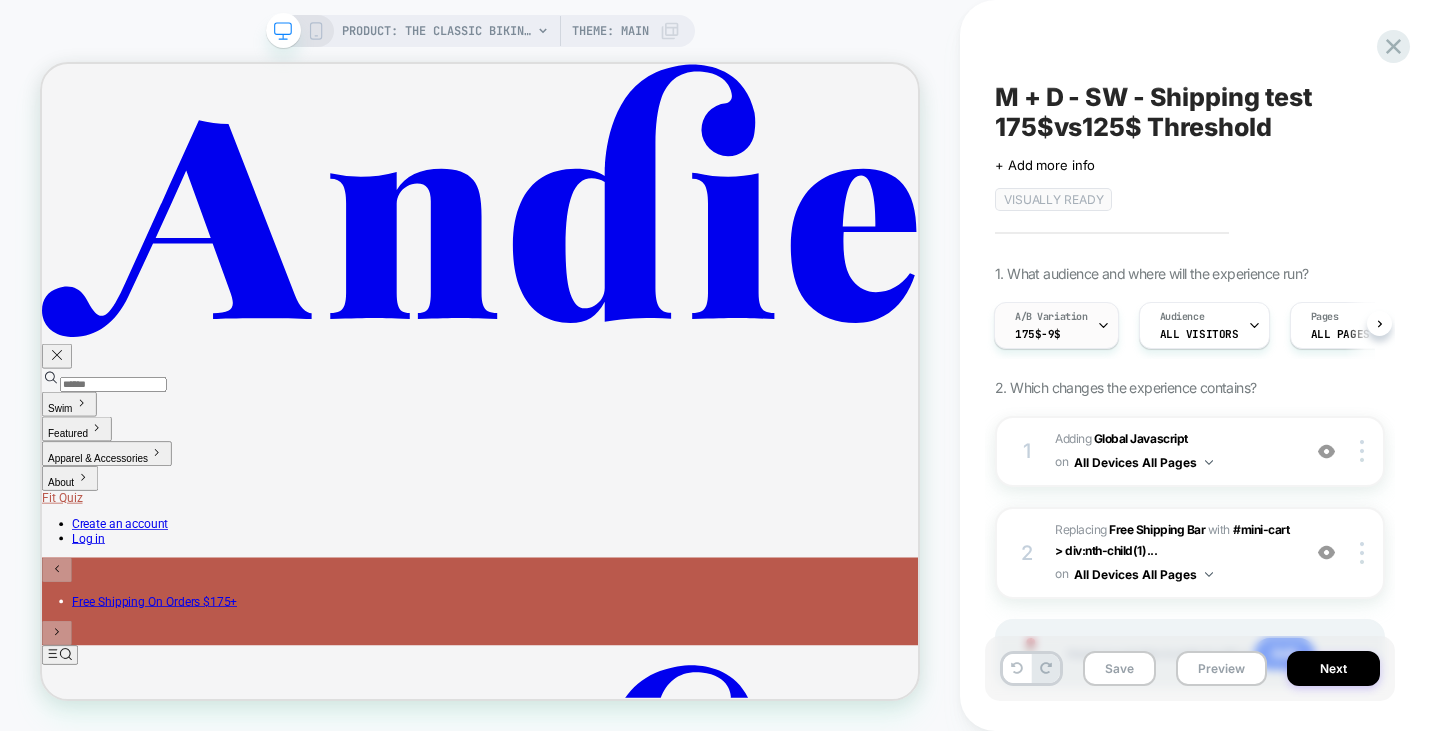 click on "A/B Variation 175$-9$" at bounding box center [1051, 325] 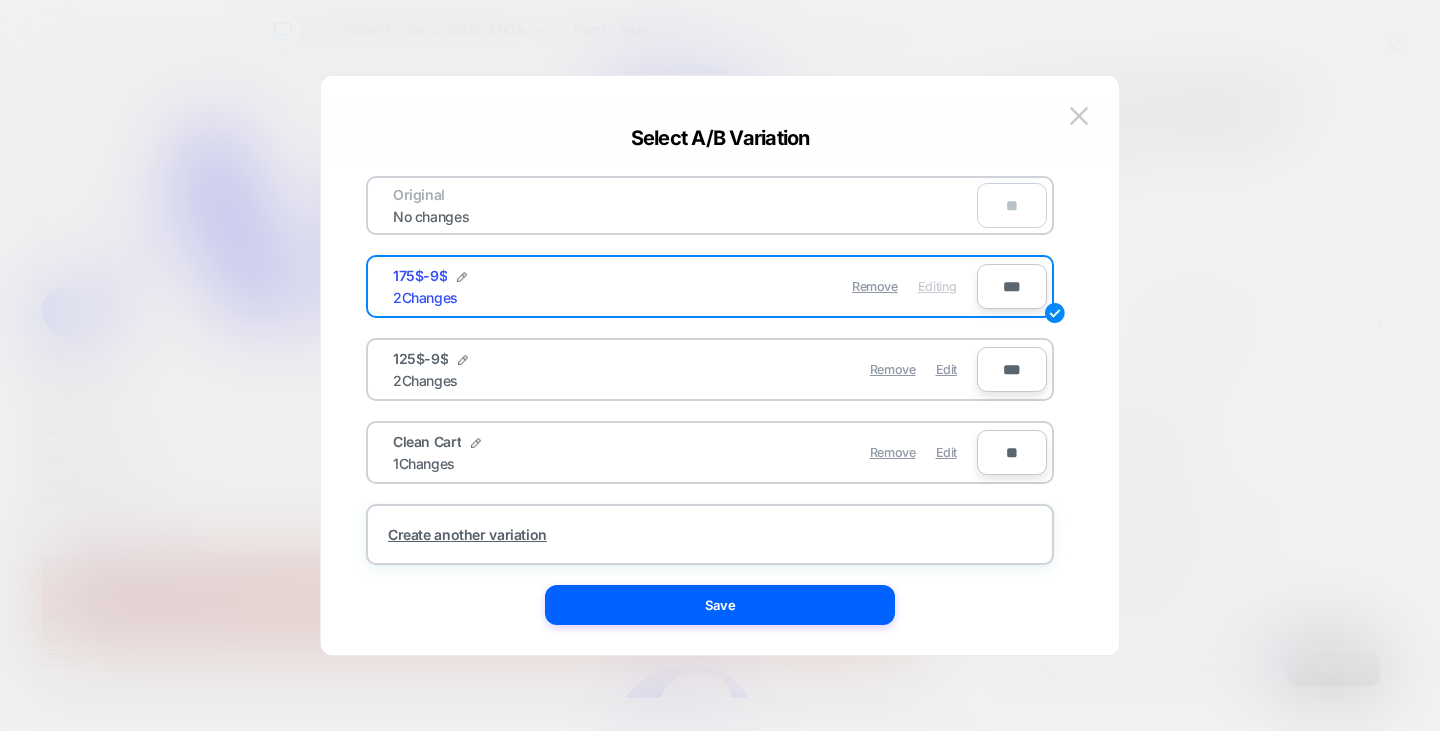 click on "125$-9$ 2  Changes" at bounding box center [539, 369] 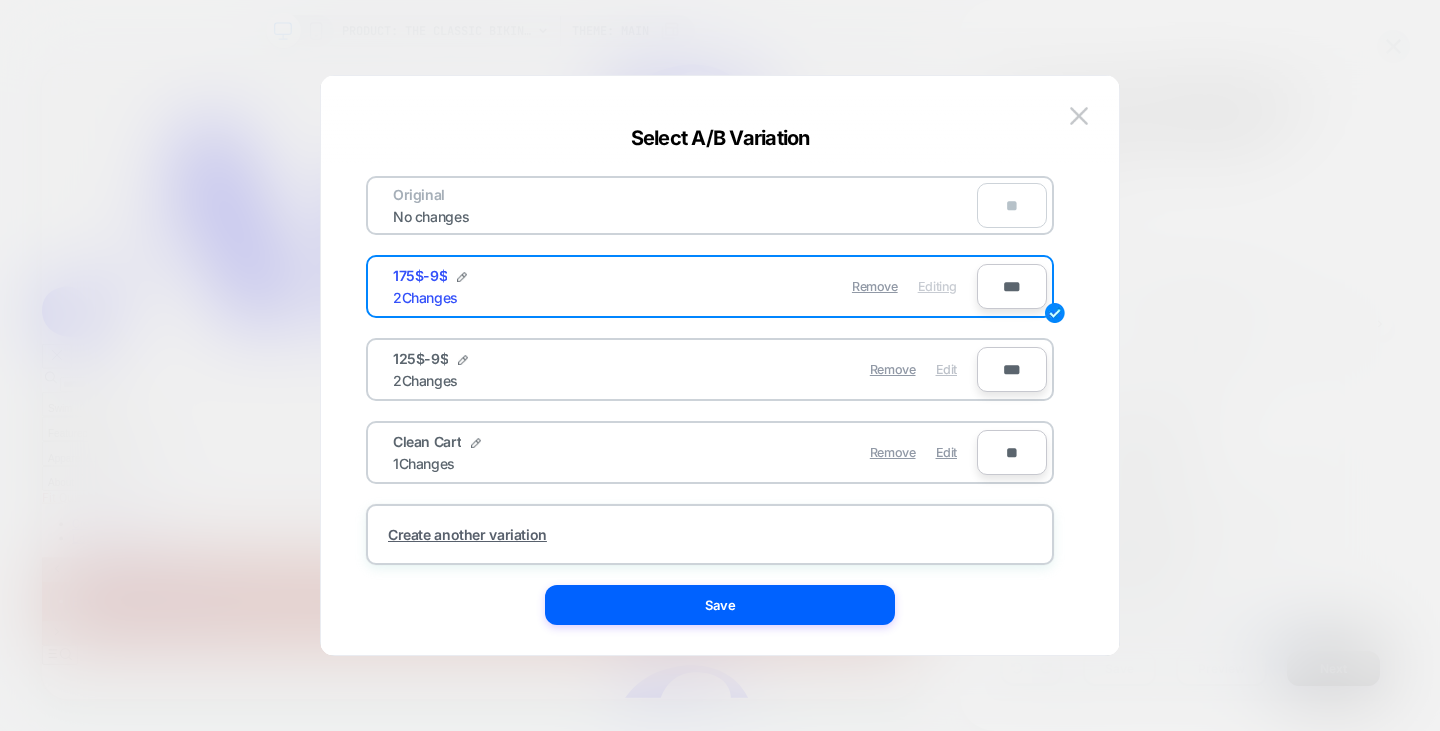 click on "Edit" at bounding box center (946, 369) 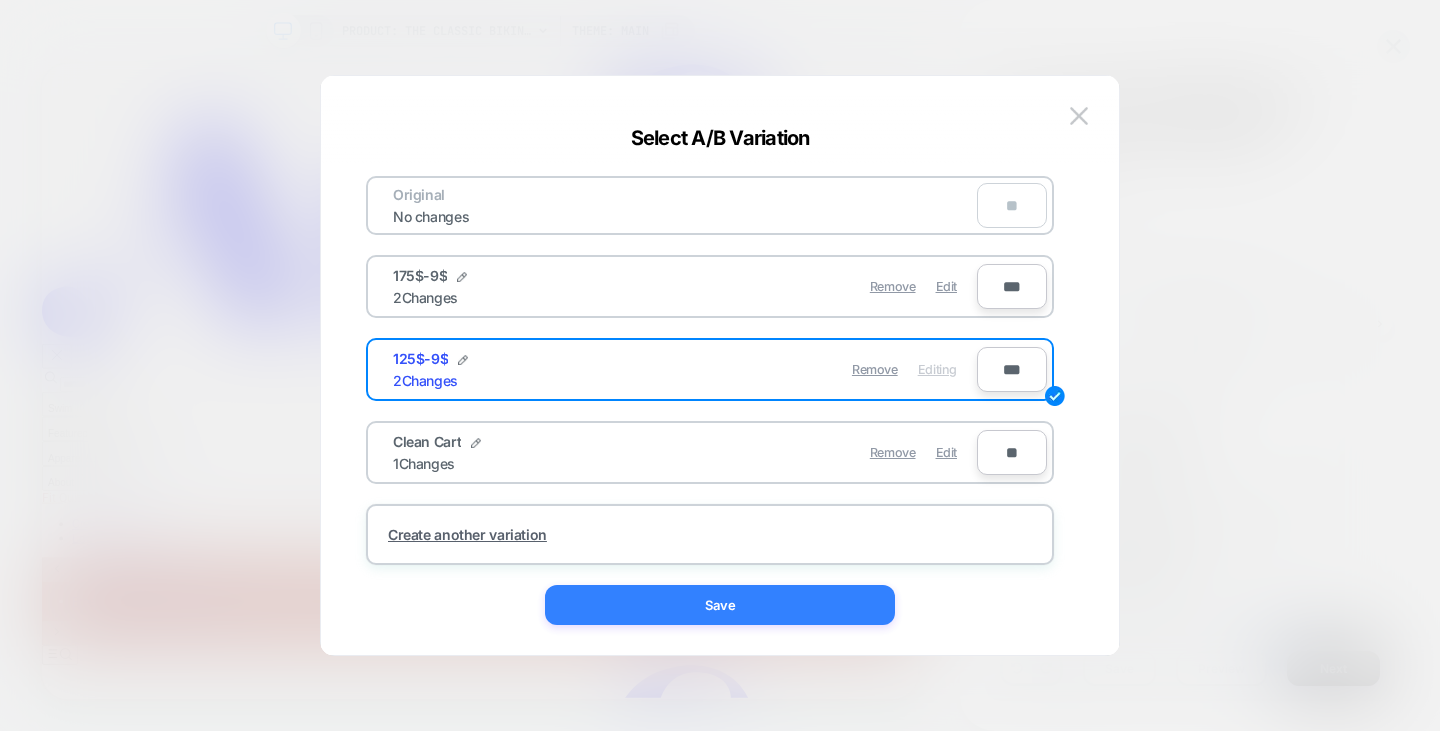 click on "Save" at bounding box center (720, 605) 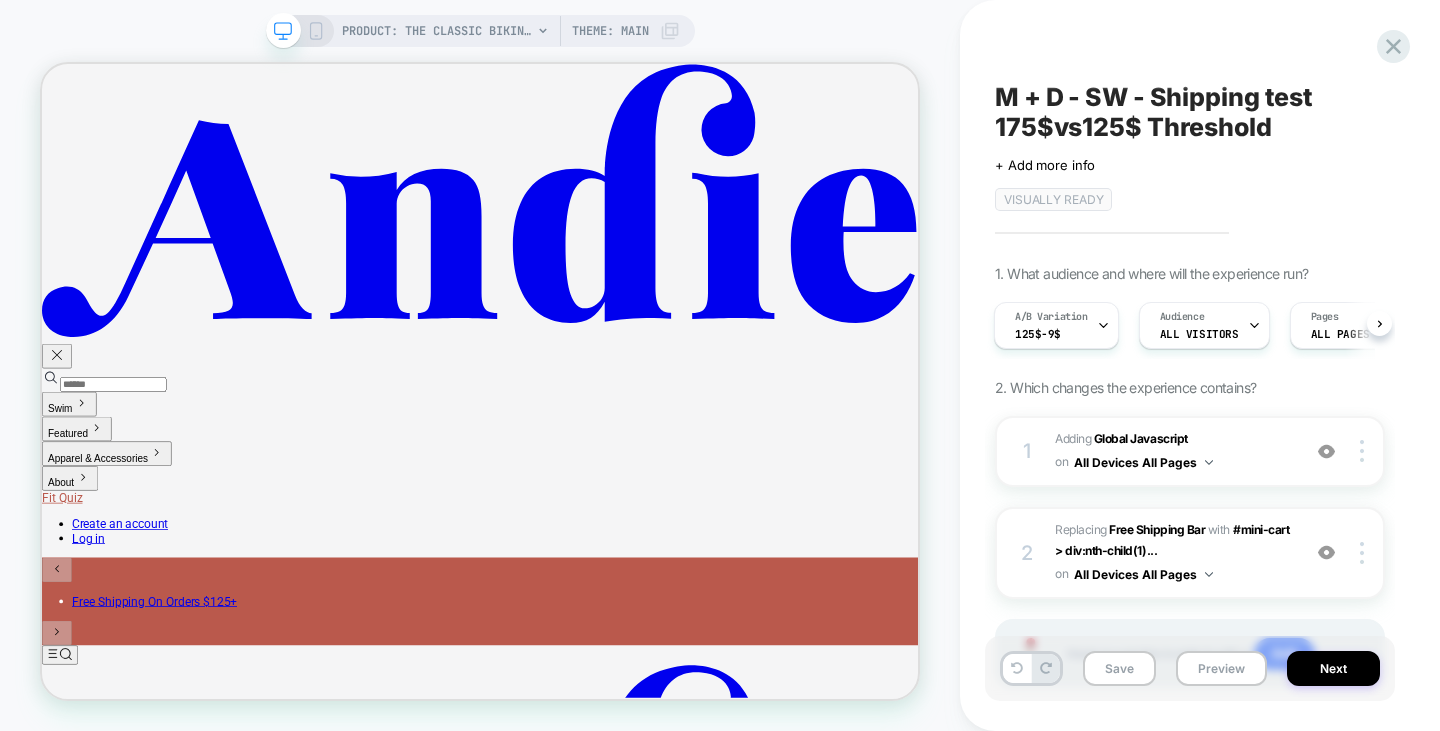 click 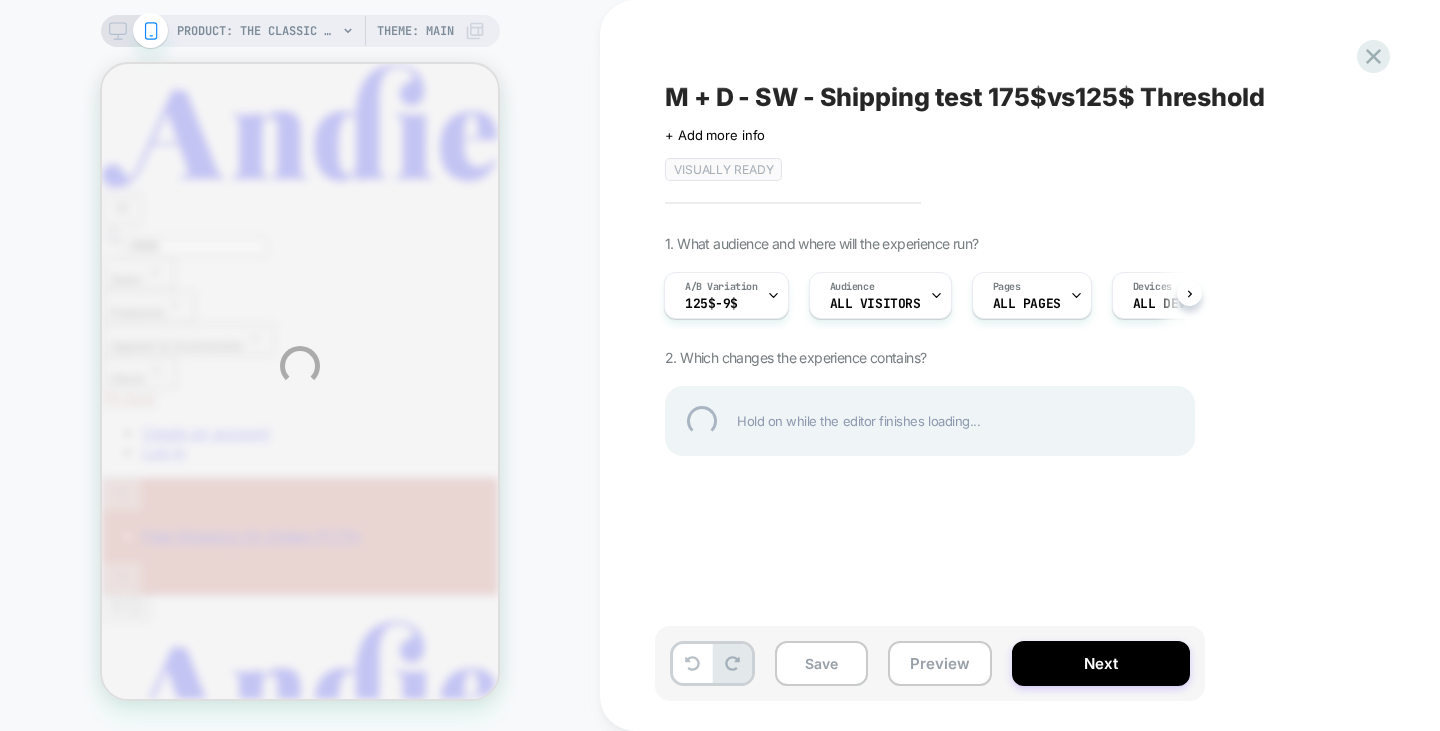 scroll, scrollTop: 0, scrollLeft: 0, axis: both 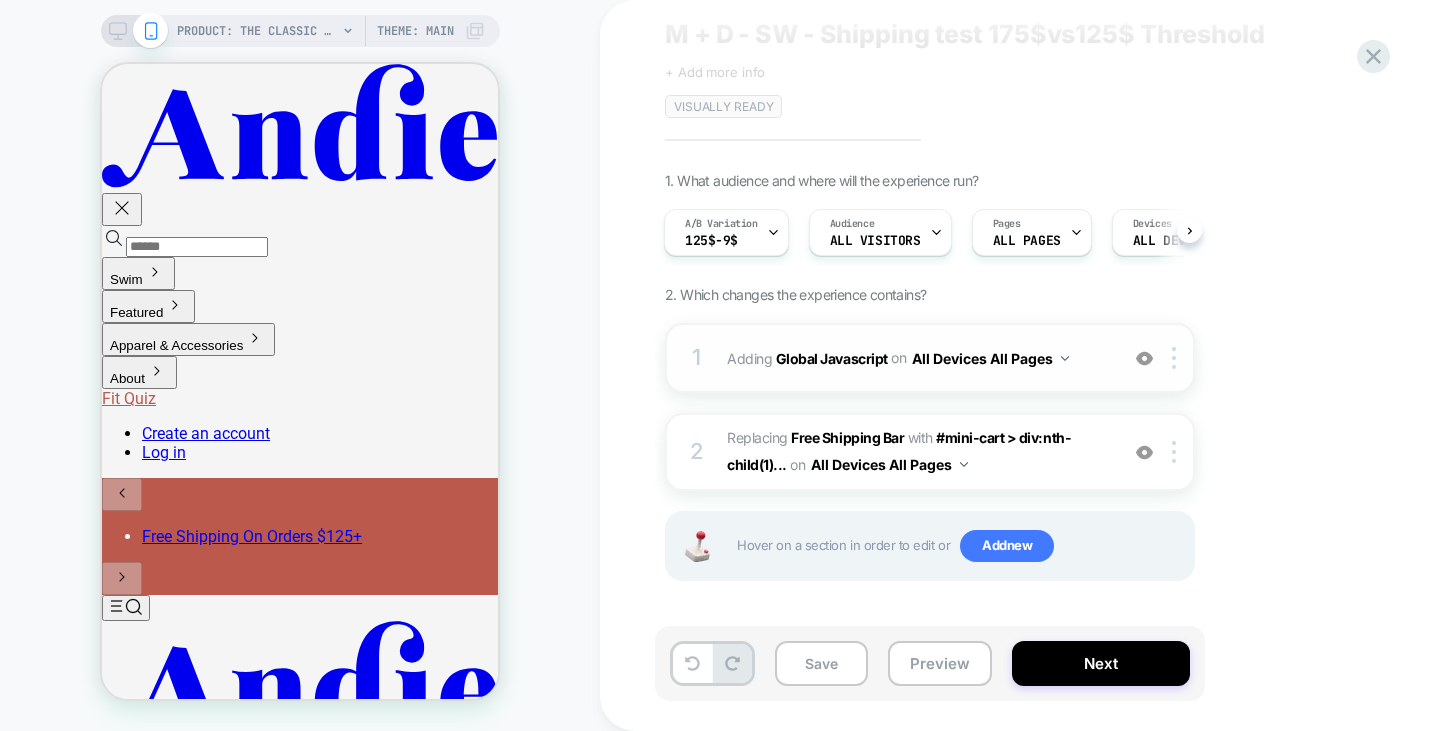 click on "Adding   Global Javascript   on All Devices All Pages" at bounding box center [917, 358] 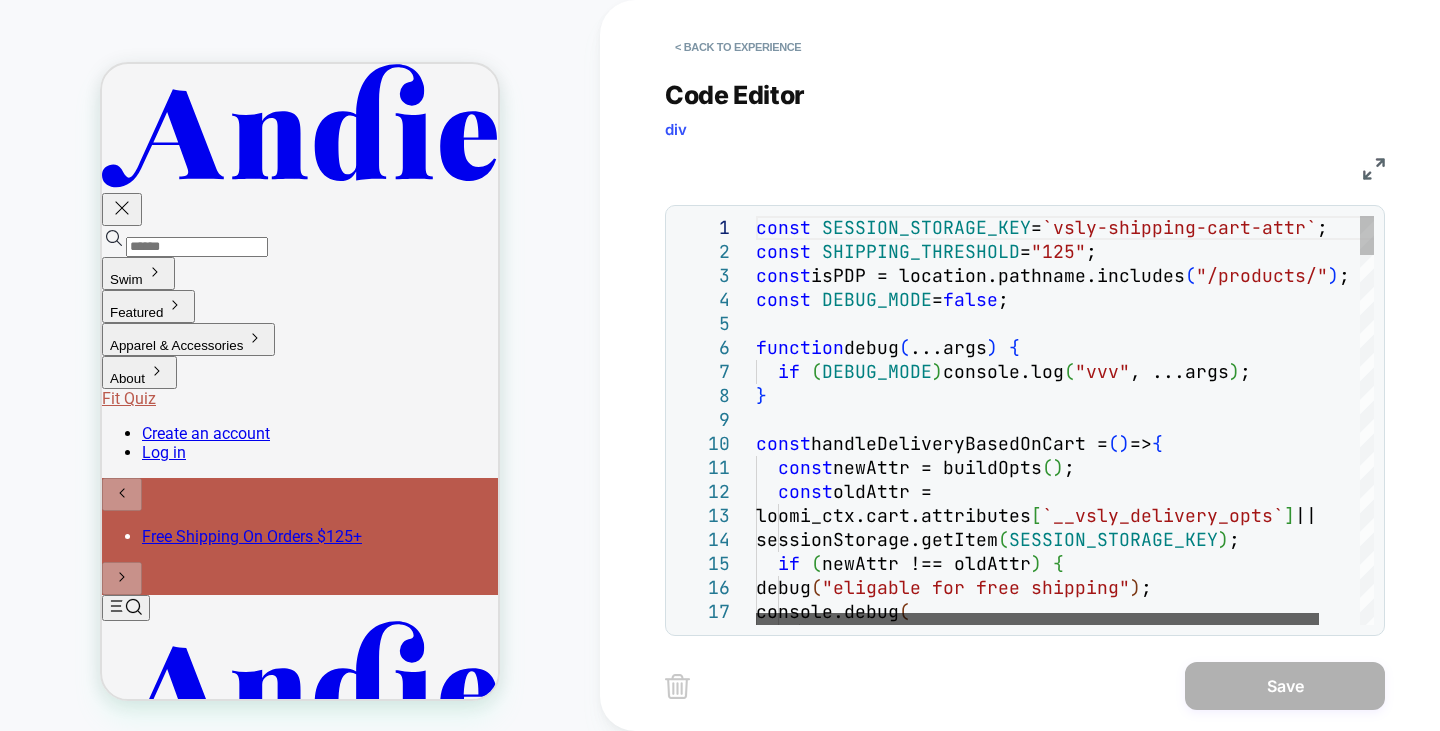 click at bounding box center (1037, 619) 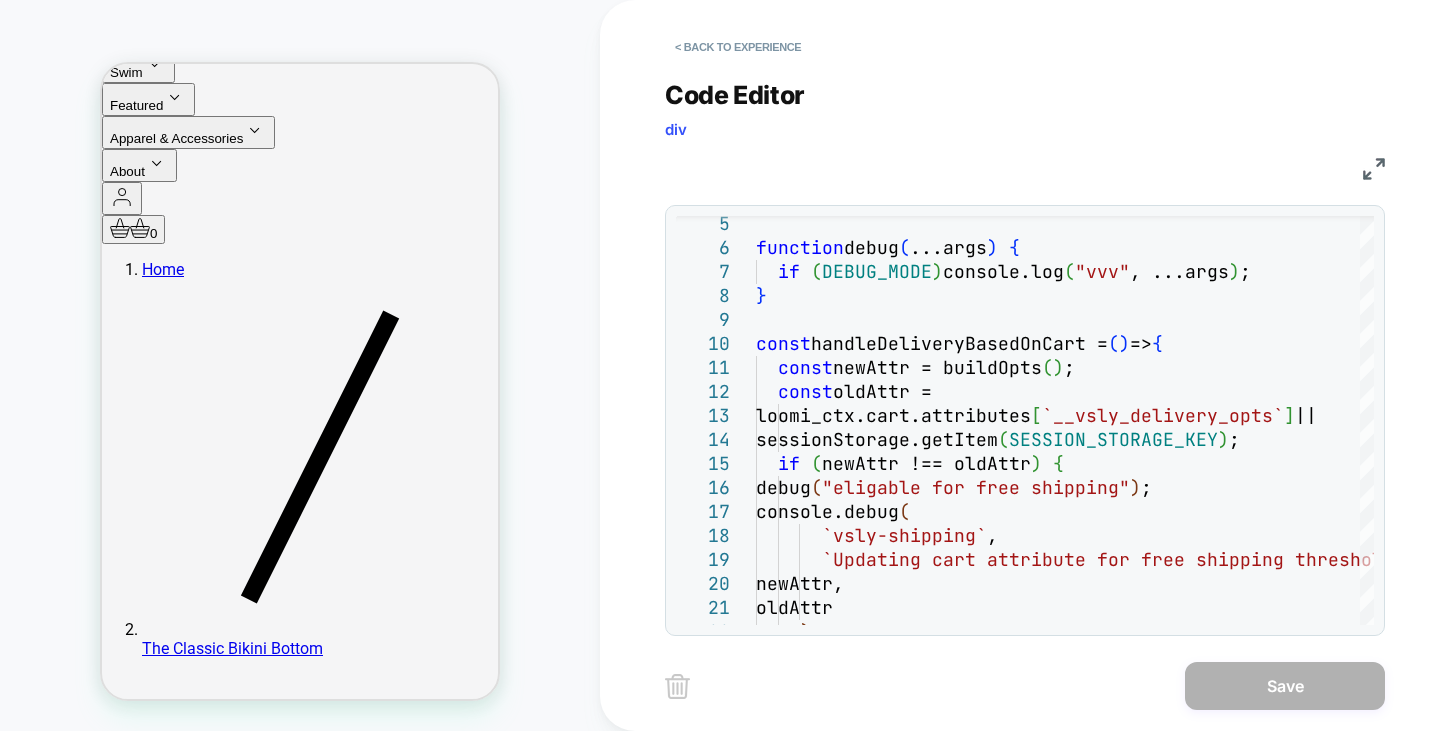 click at bounding box center (142, 1763) 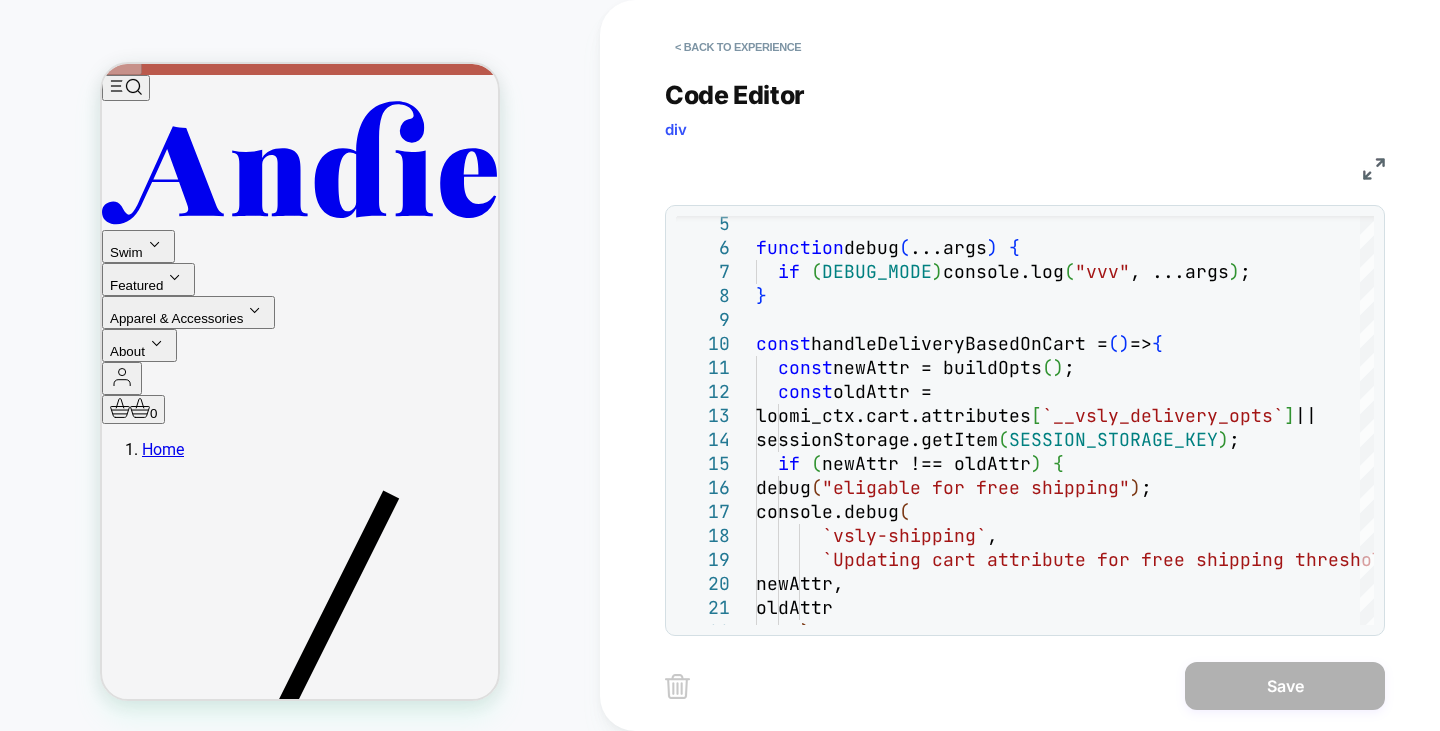 scroll, scrollTop: 600, scrollLeft: 0, axis: vertical 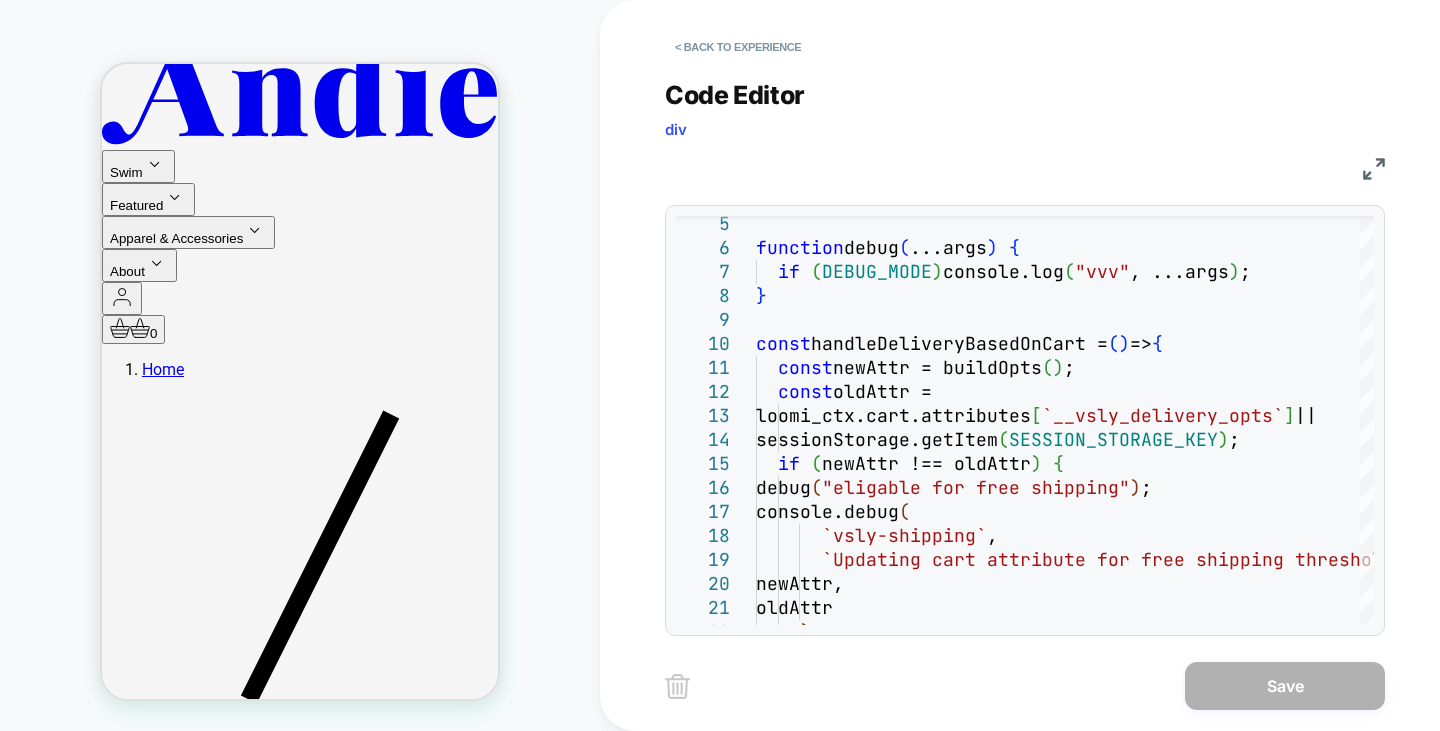 click on "M" at bounding box center [165, 1958] 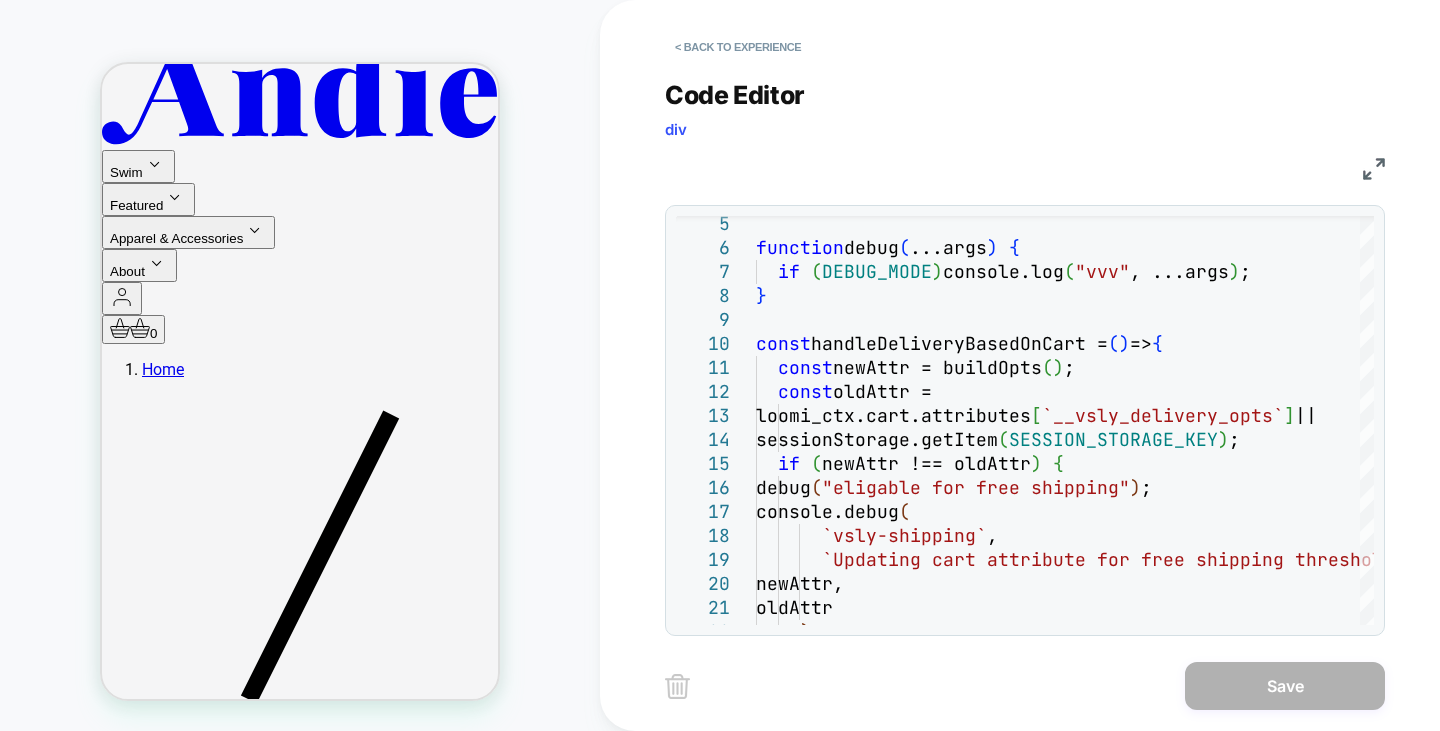 scroll, scrollTop: 0, scrollLeft: 0, axis: both 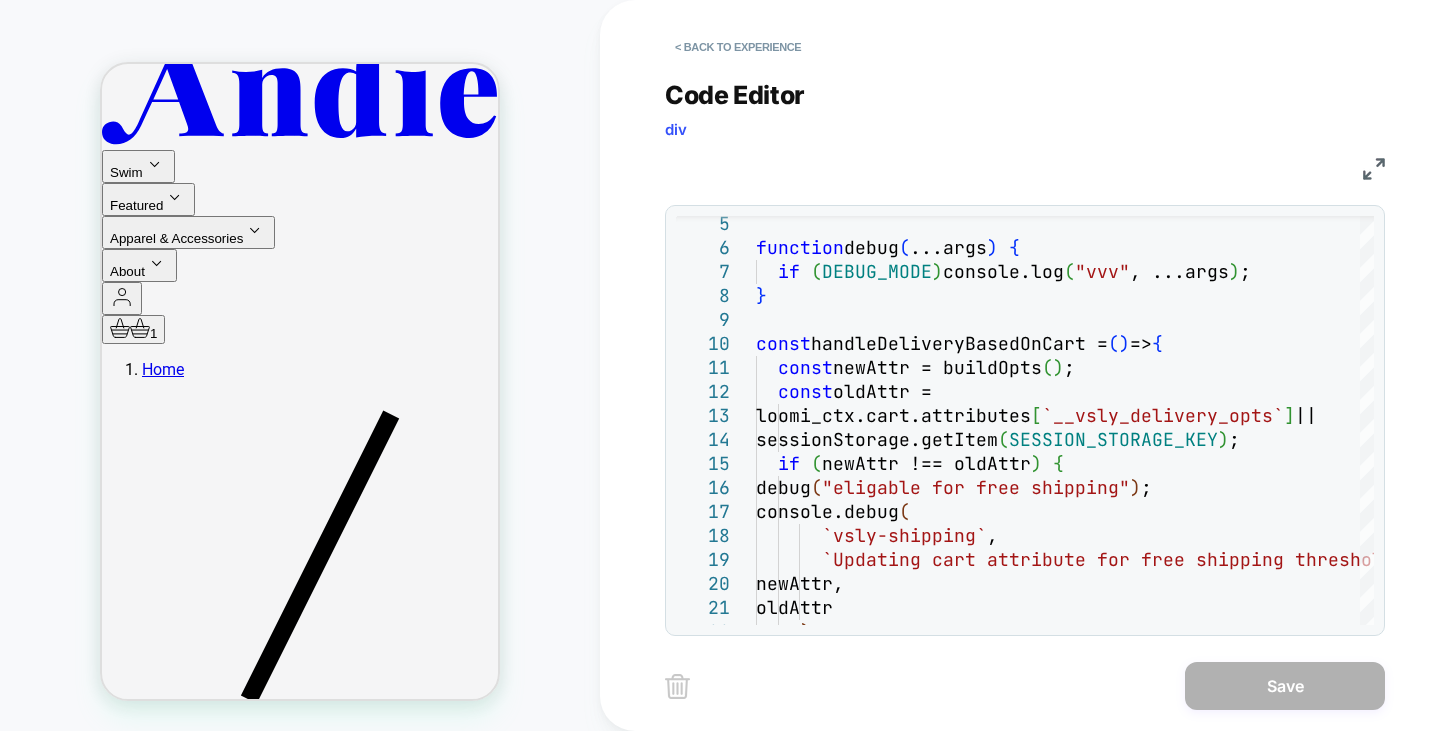 click 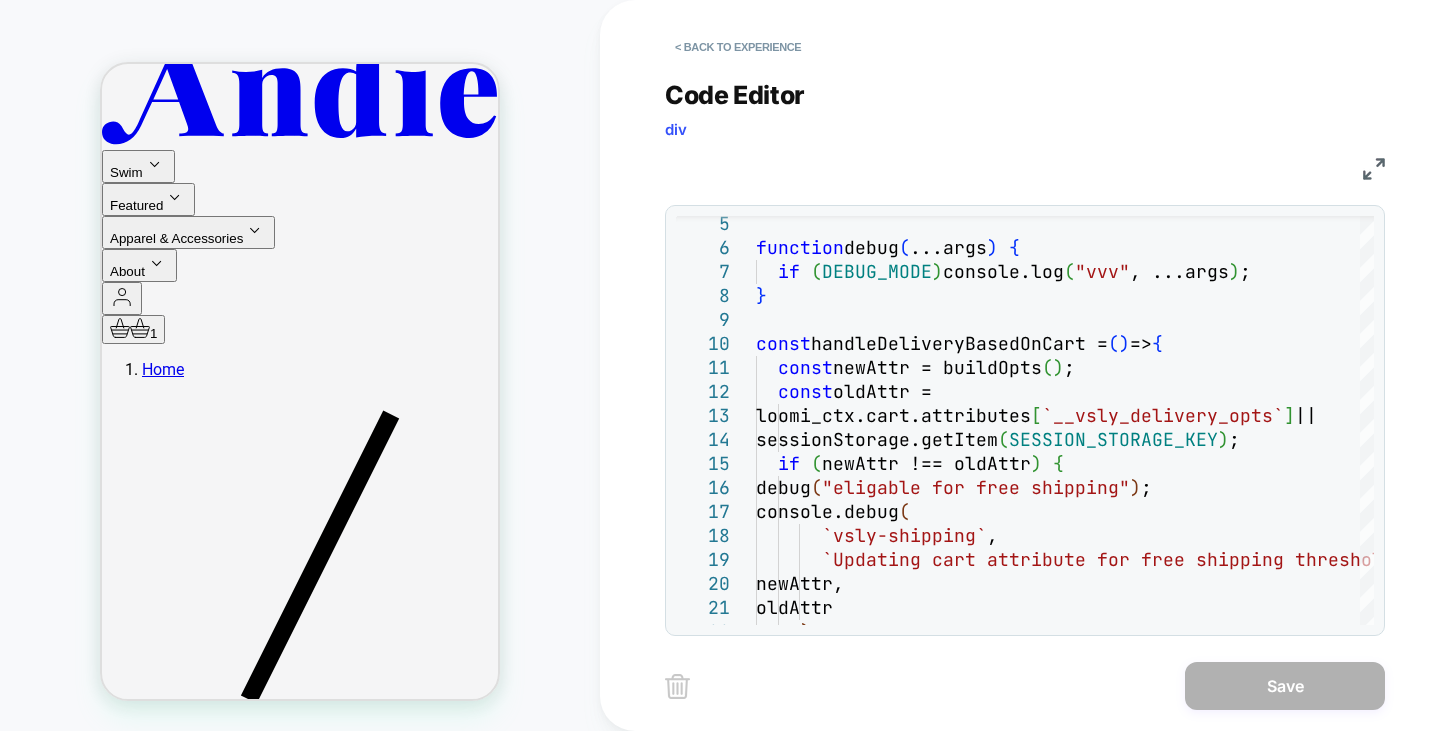 scroll, scrollTop: 0, scrollLeft: 0, axis: both 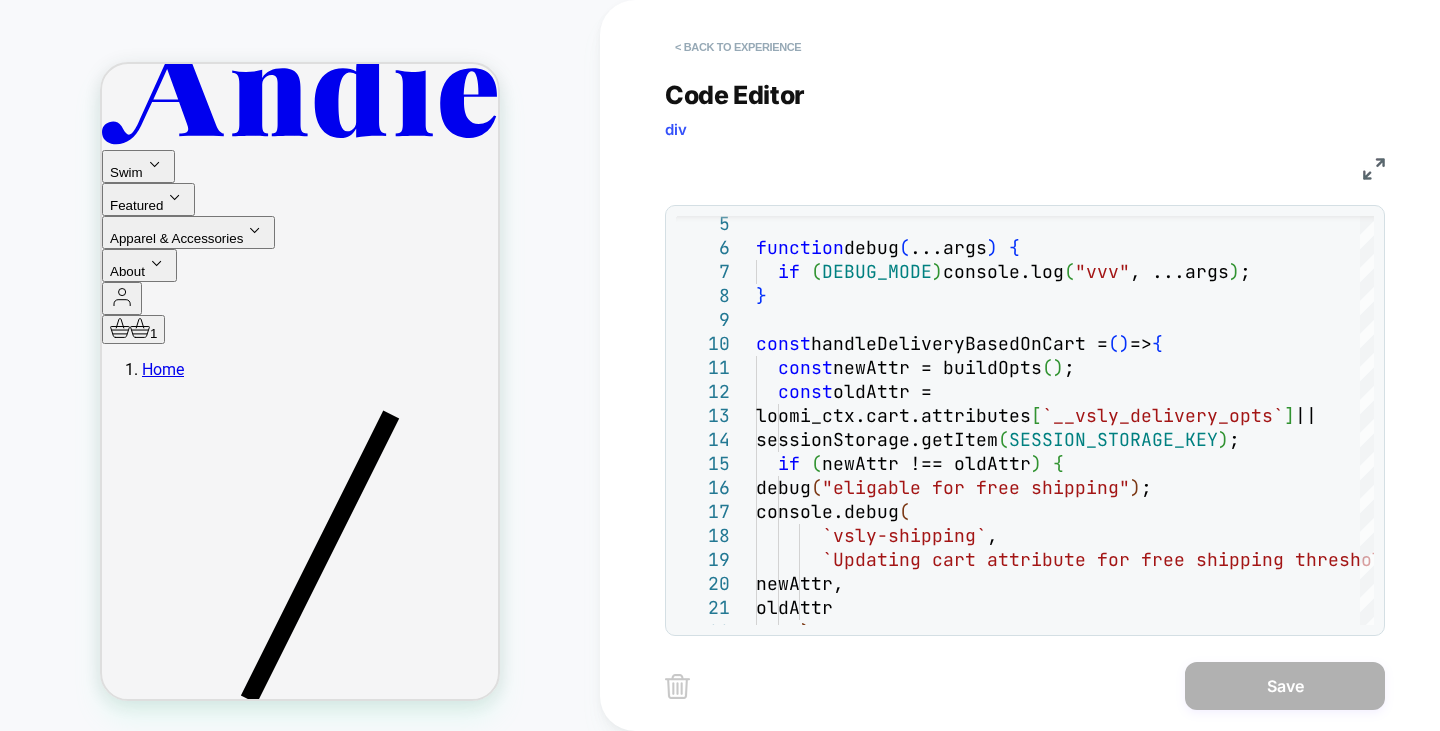 click on "< Back to experience" at bounding box center [738, 47] 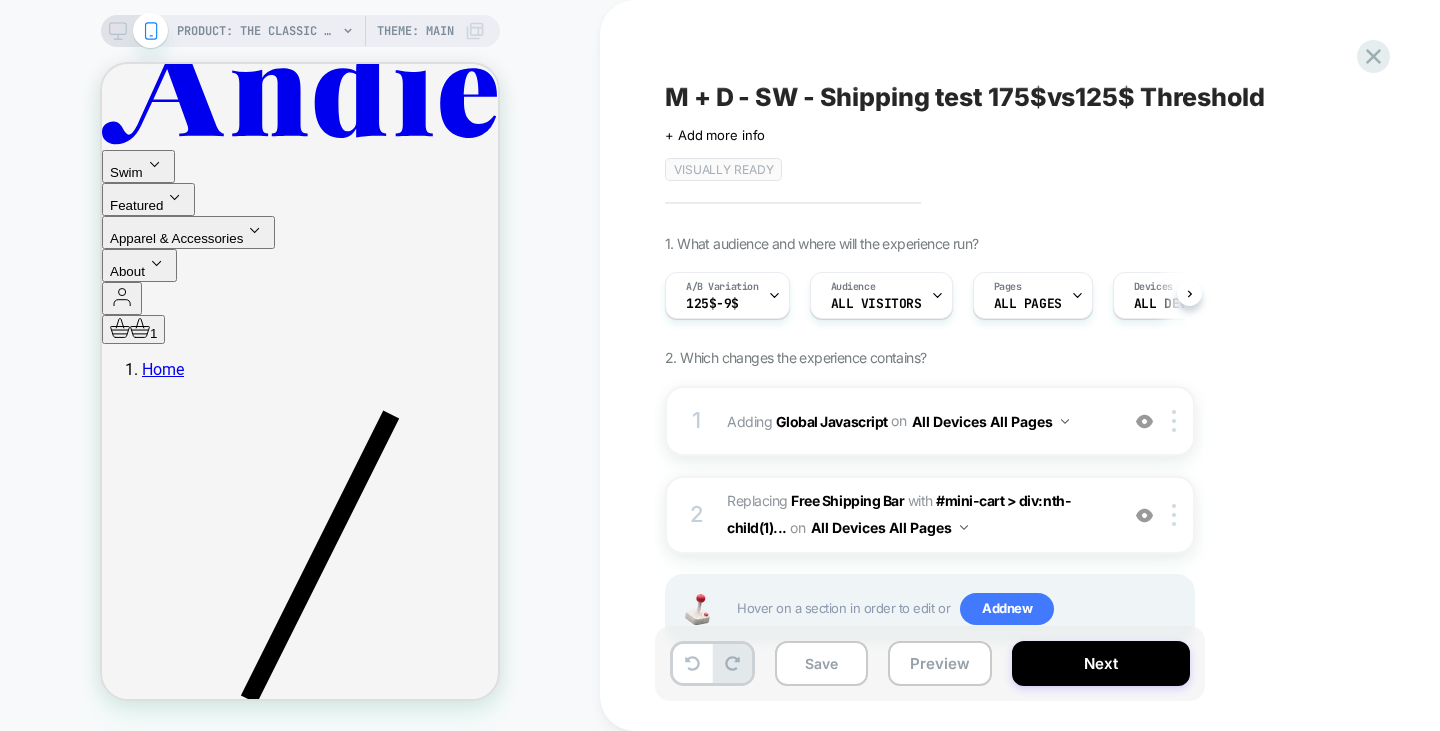 scroll, scrollTop: 0, scrollLeft: 1, axis: horizontal 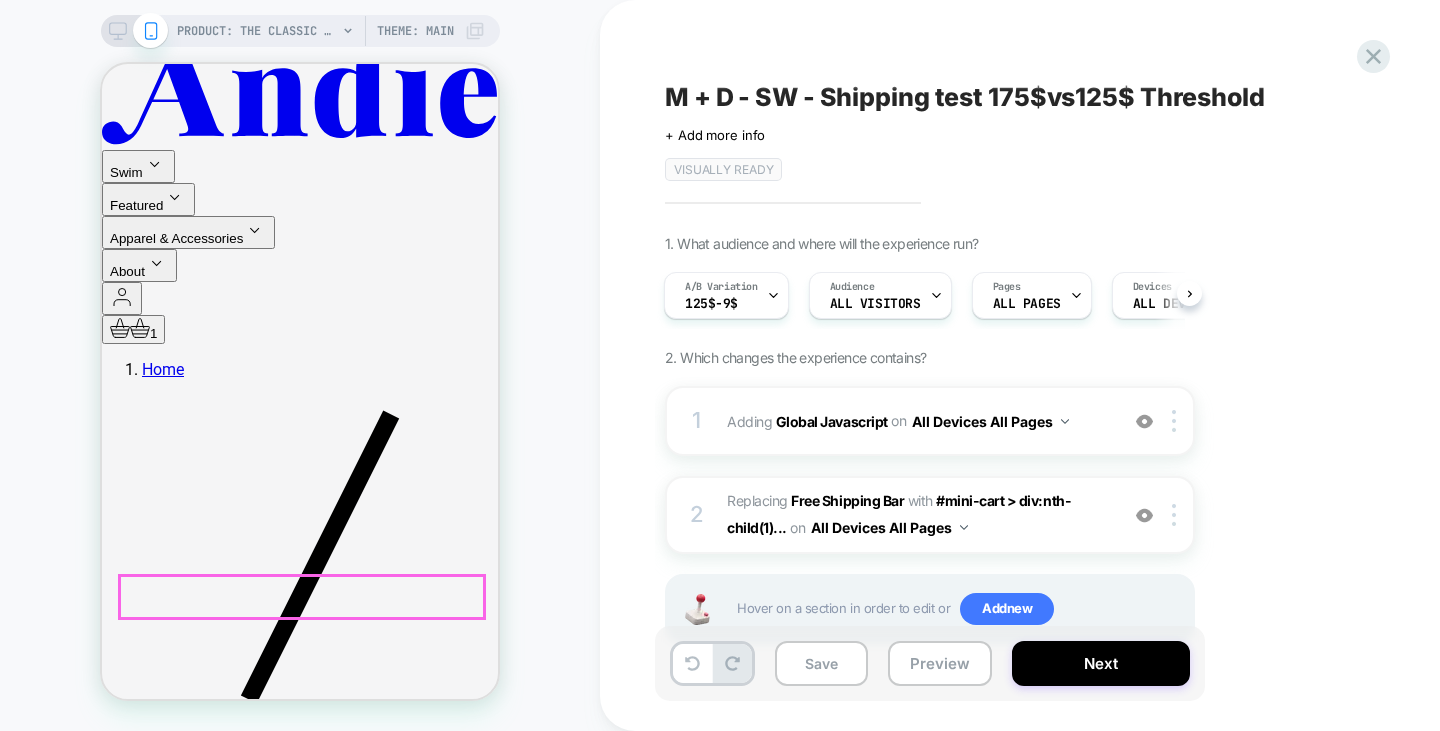 click on "Add To Cart - €56.95" at bounding box center (171, 2044) 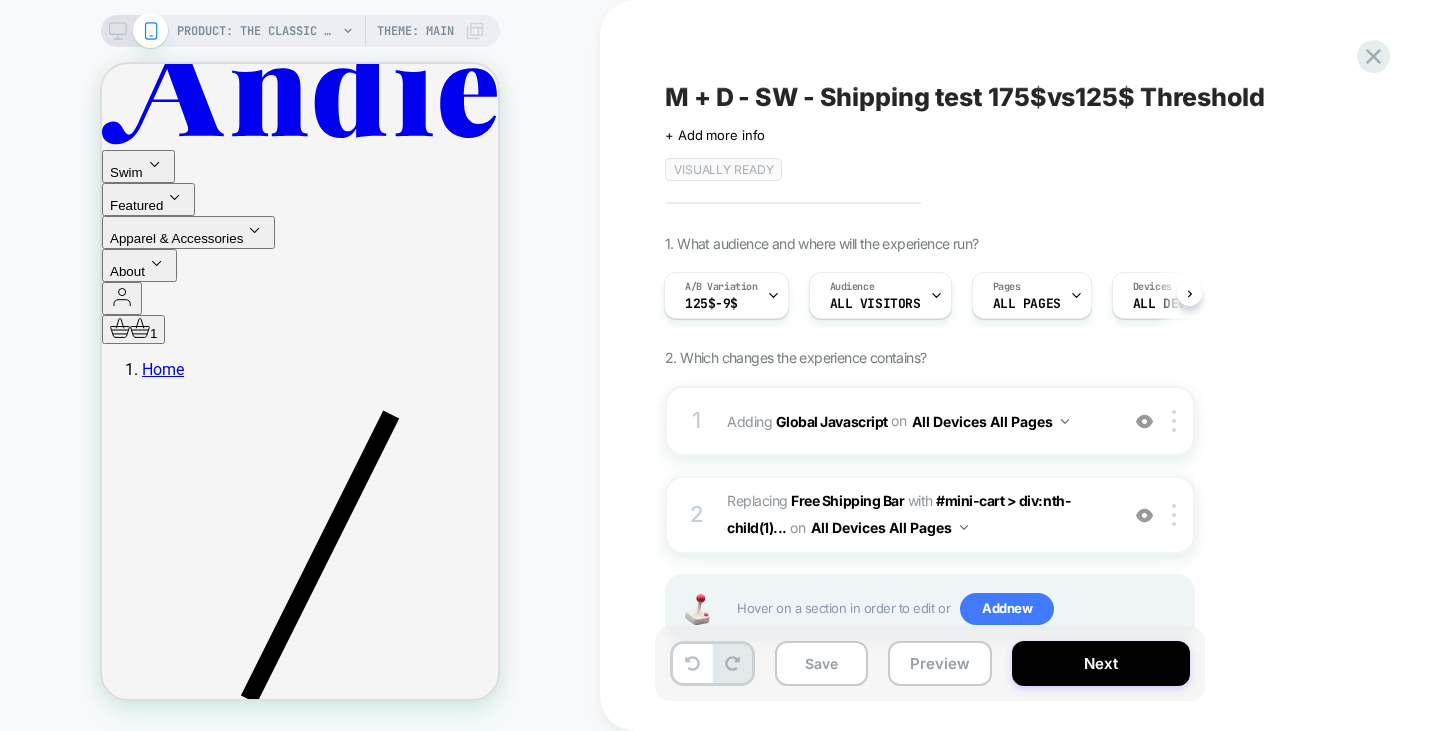 scroll, scrollTop: 0, scrollLeft: 0, axis: both 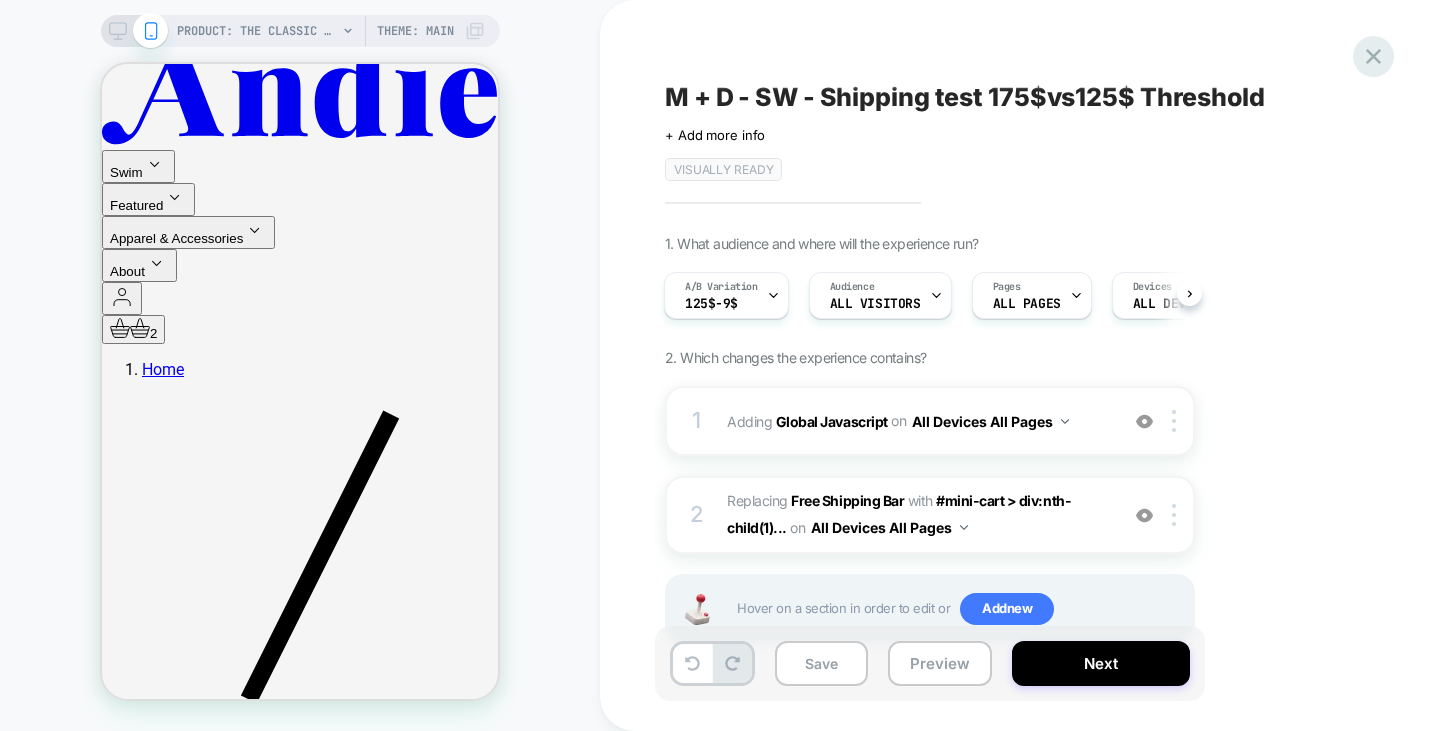 click 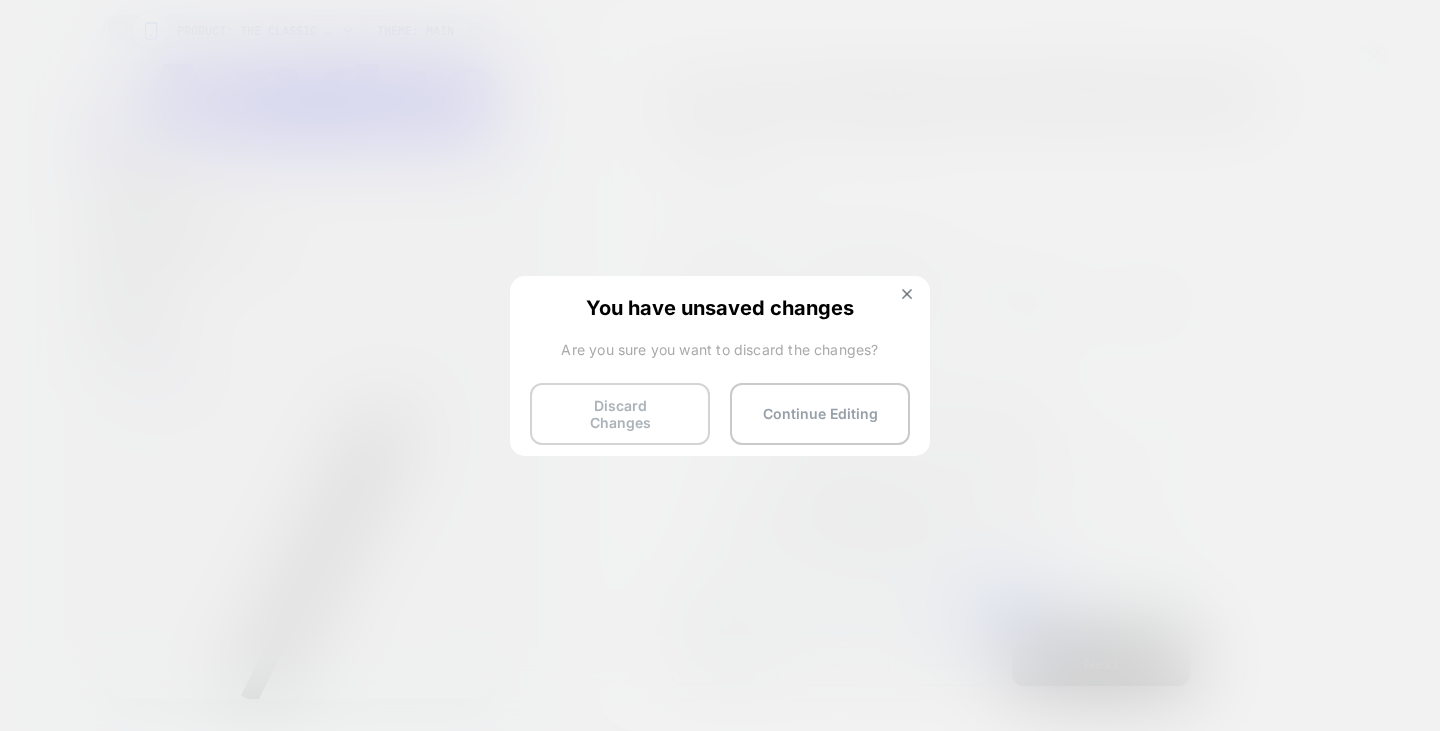 click on "Discard Changes" at bounding box center [620, 414] 